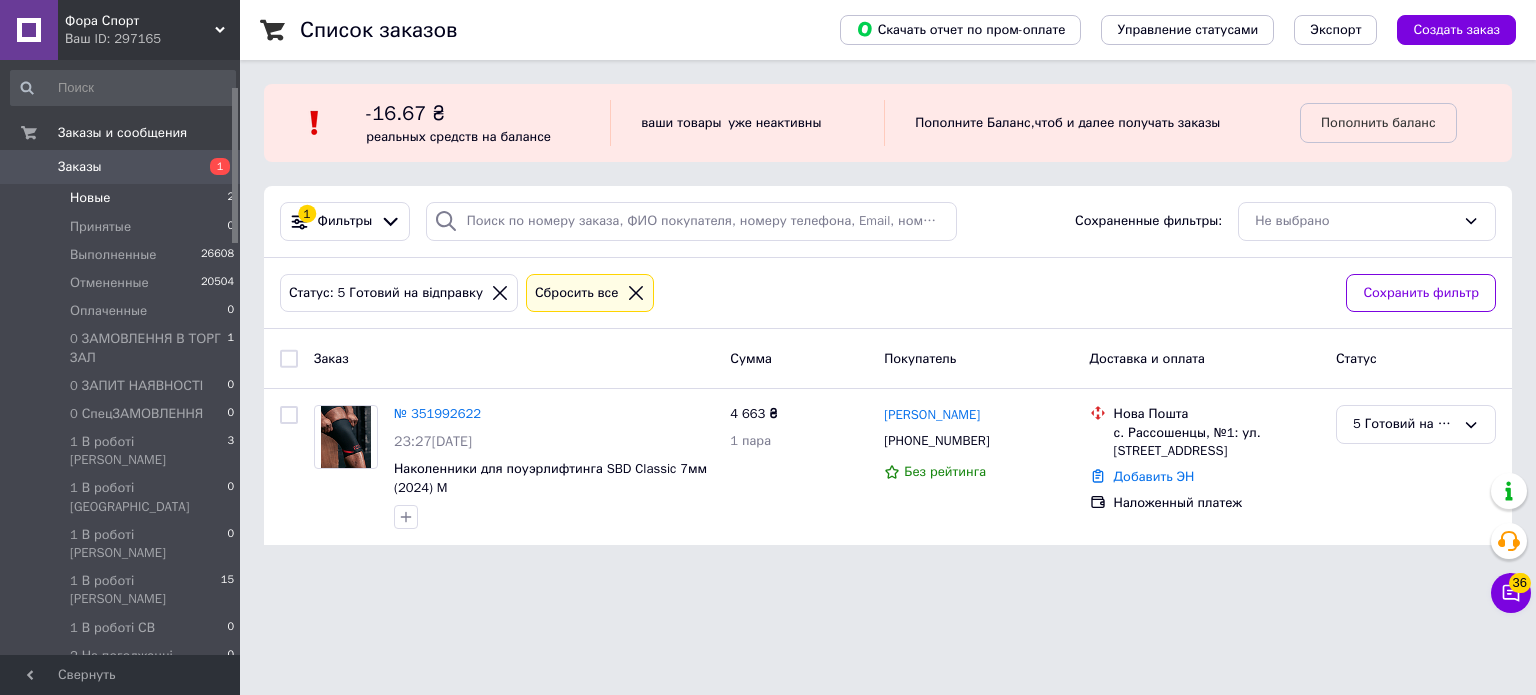 scroll, scrollTop: 0, scrollLeft: 0, axis: both 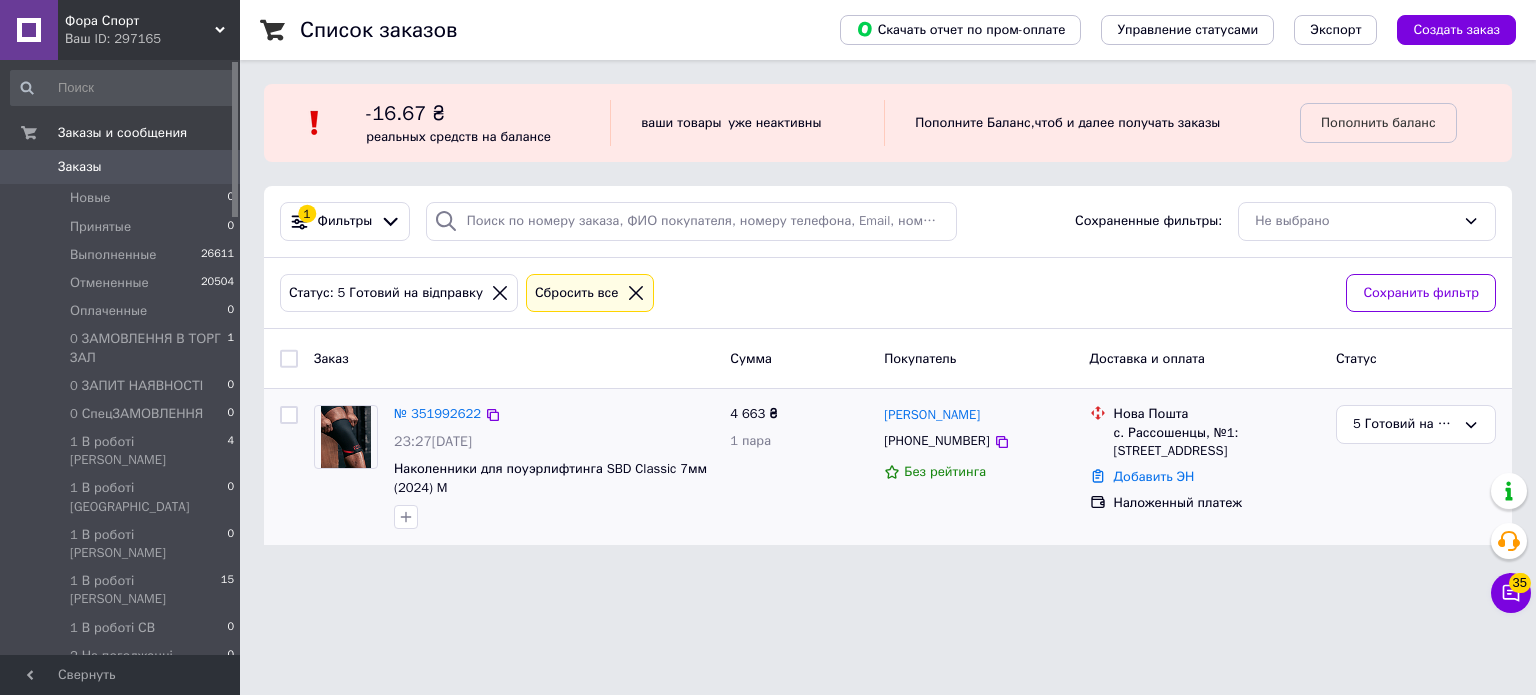click at bounding box center (346, 467) 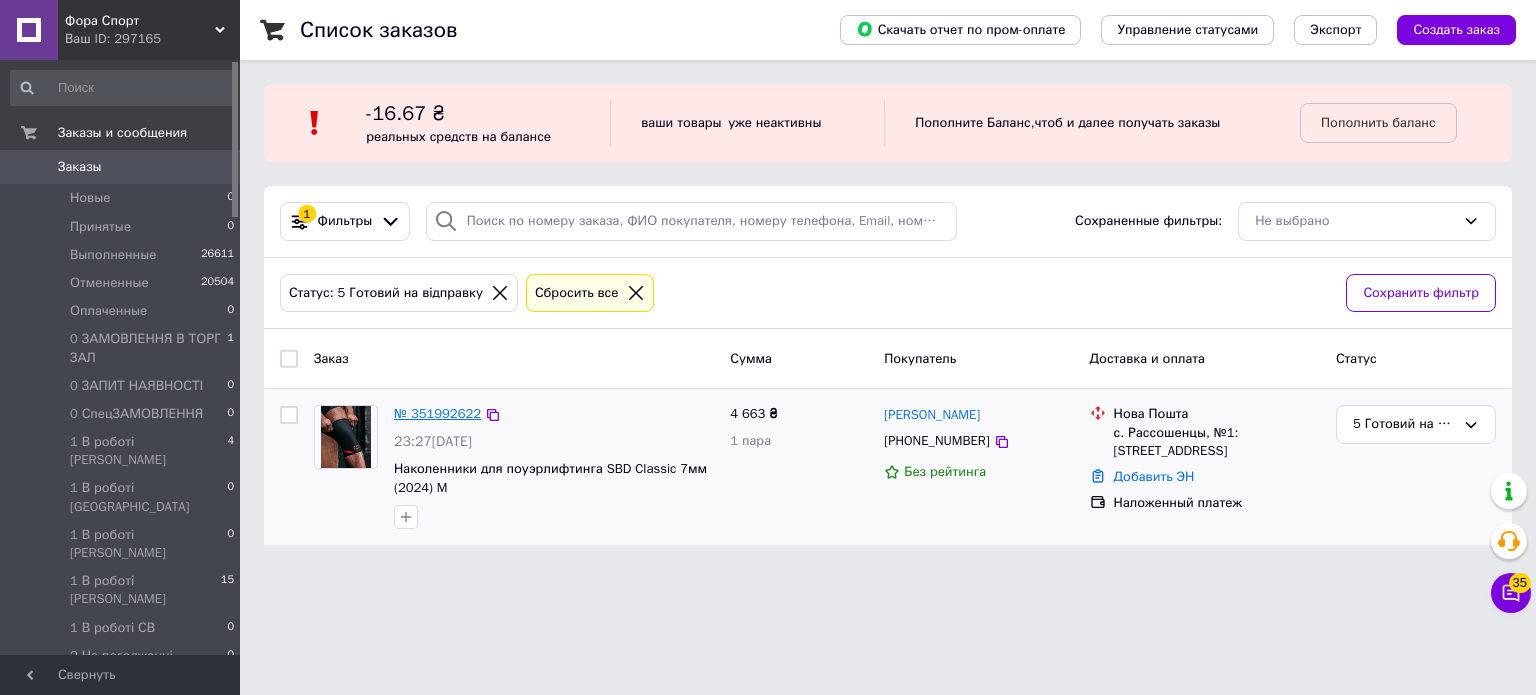 click on "№ 351992622" at bounding box center (437, 413) 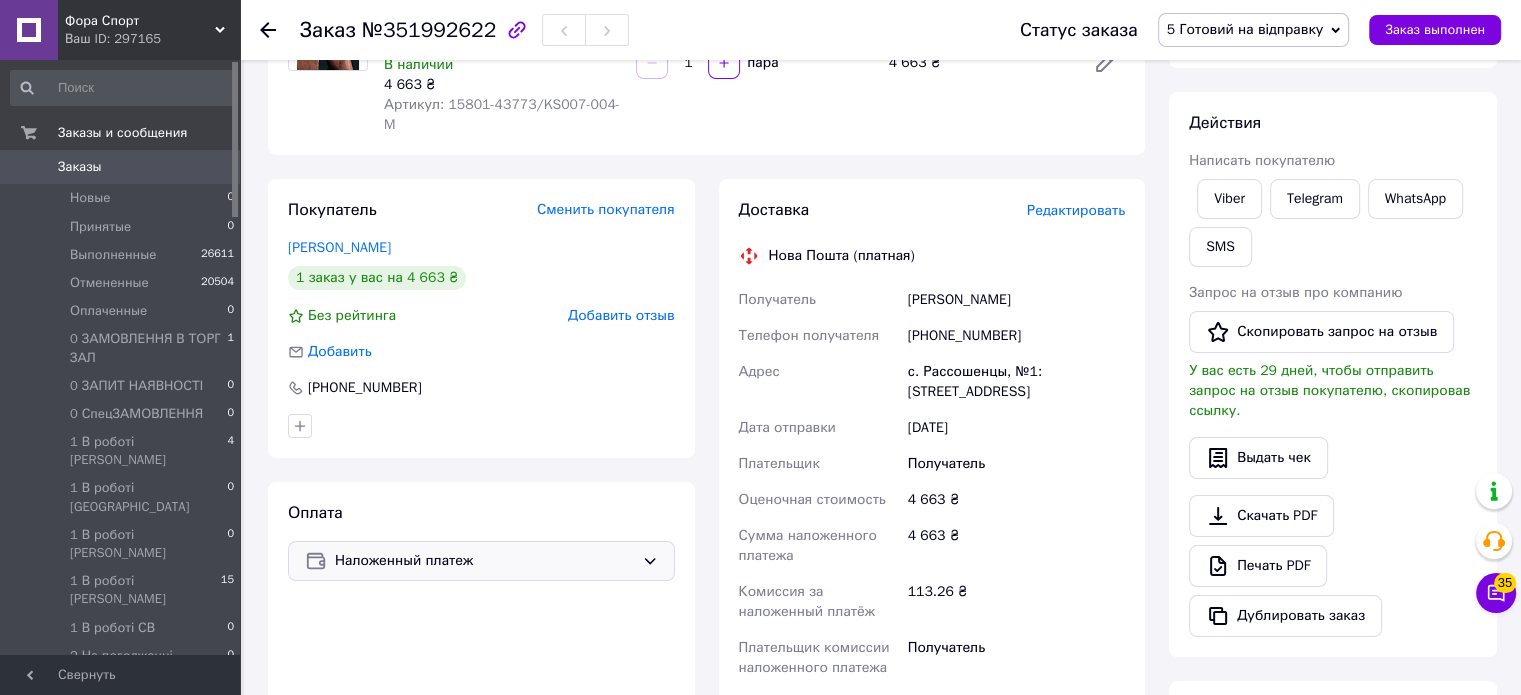 scroll, scrollTop: 0, scrollLeft: 0, axis: both 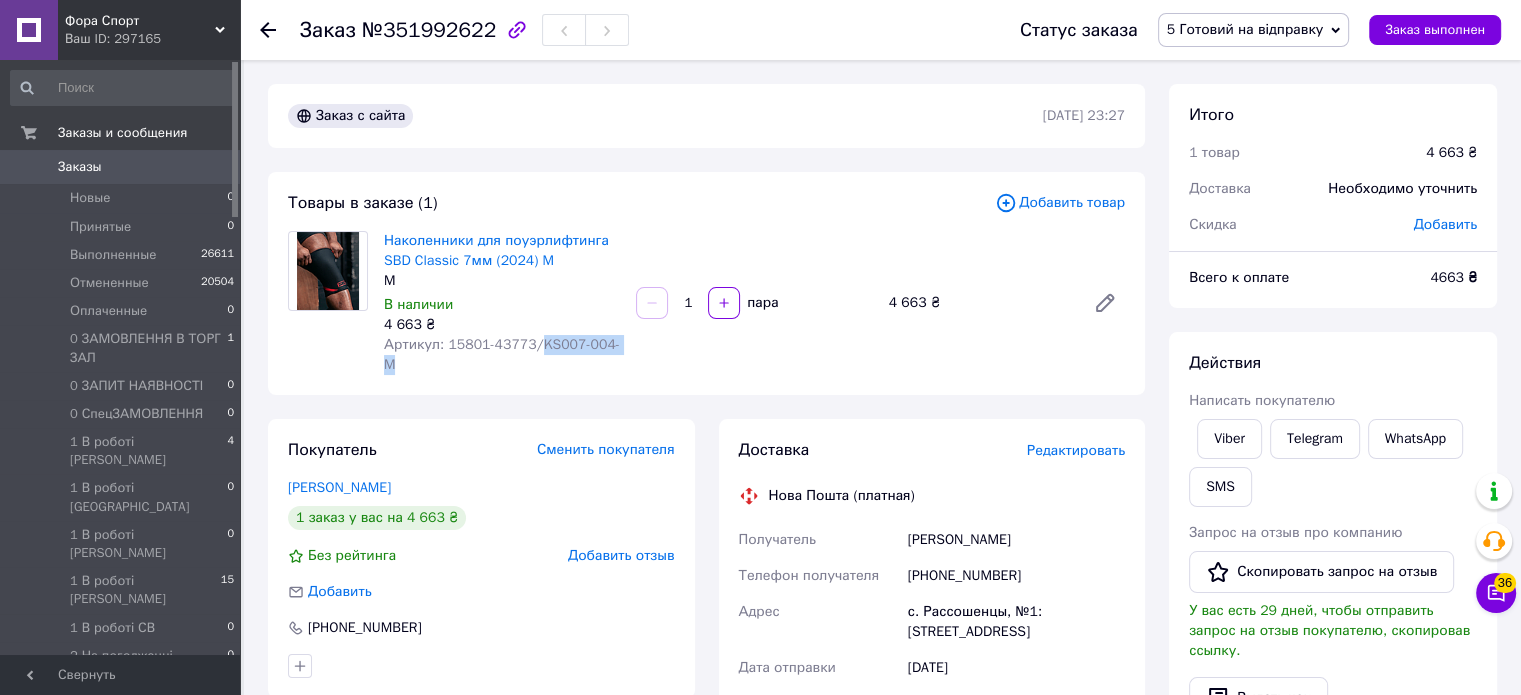 drag, startPoint x: 530, startPoint y: 345, endPoint x: 668, endPoint y: 350, distance: 138.09055 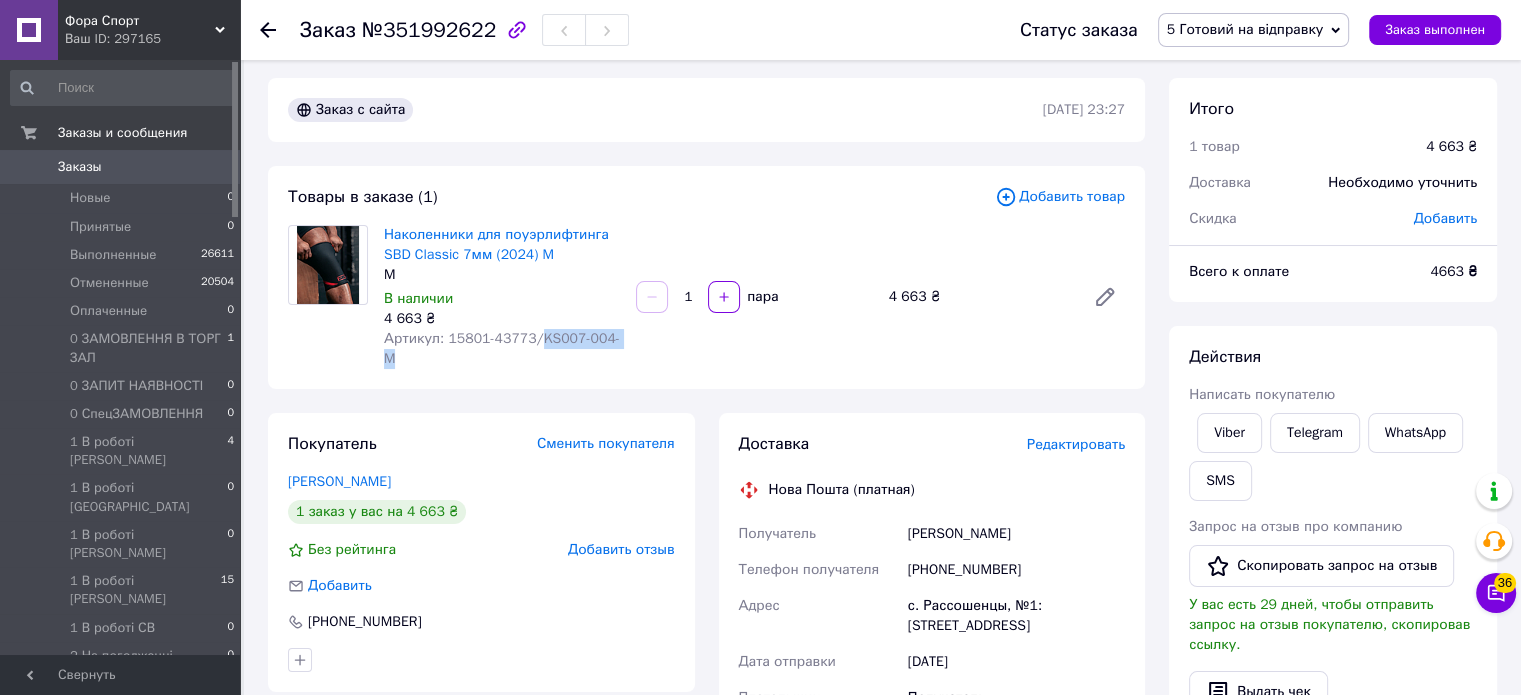 scroll, scrollTop: 0, scrollLeft: 0, axis: both 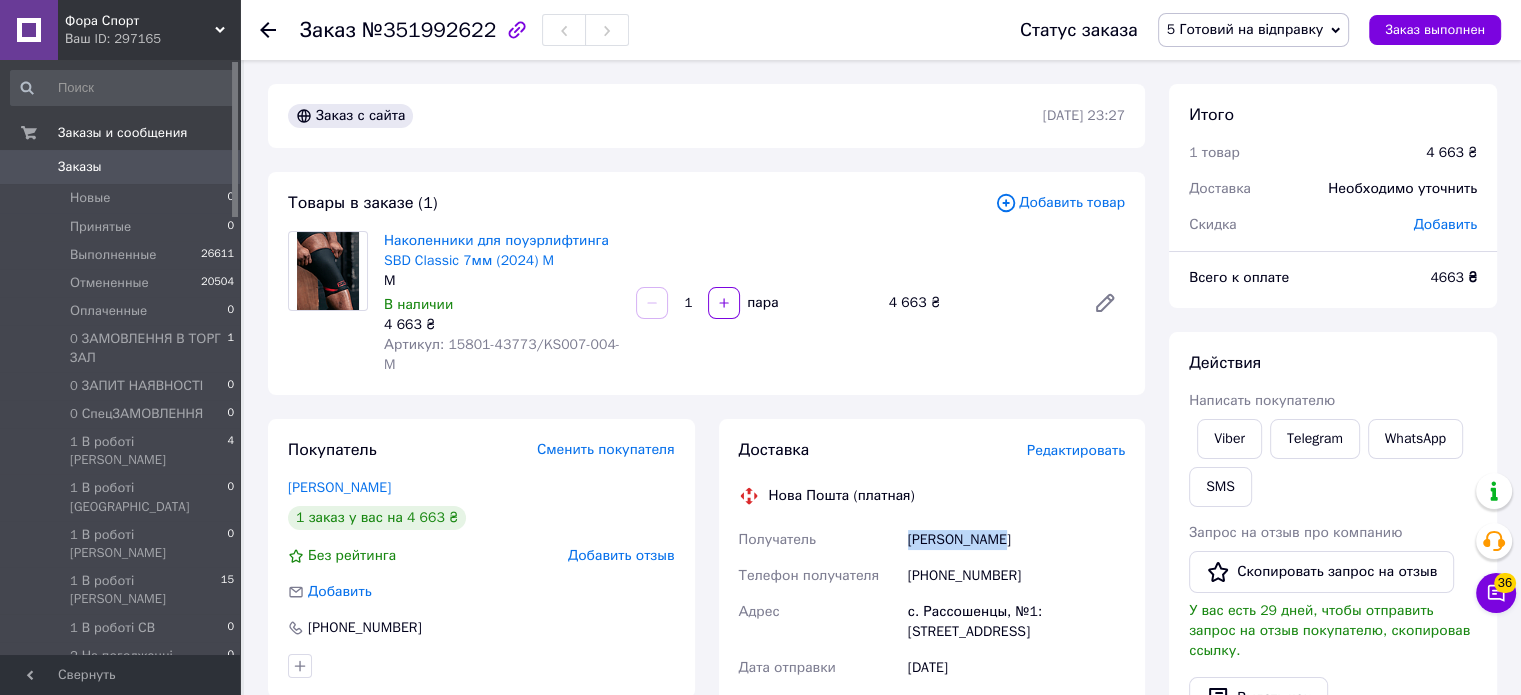 drag, startPoint x: 994, startPoint y: 519, endPoint x: 876, endPoint y: 520, distance: 118.004234 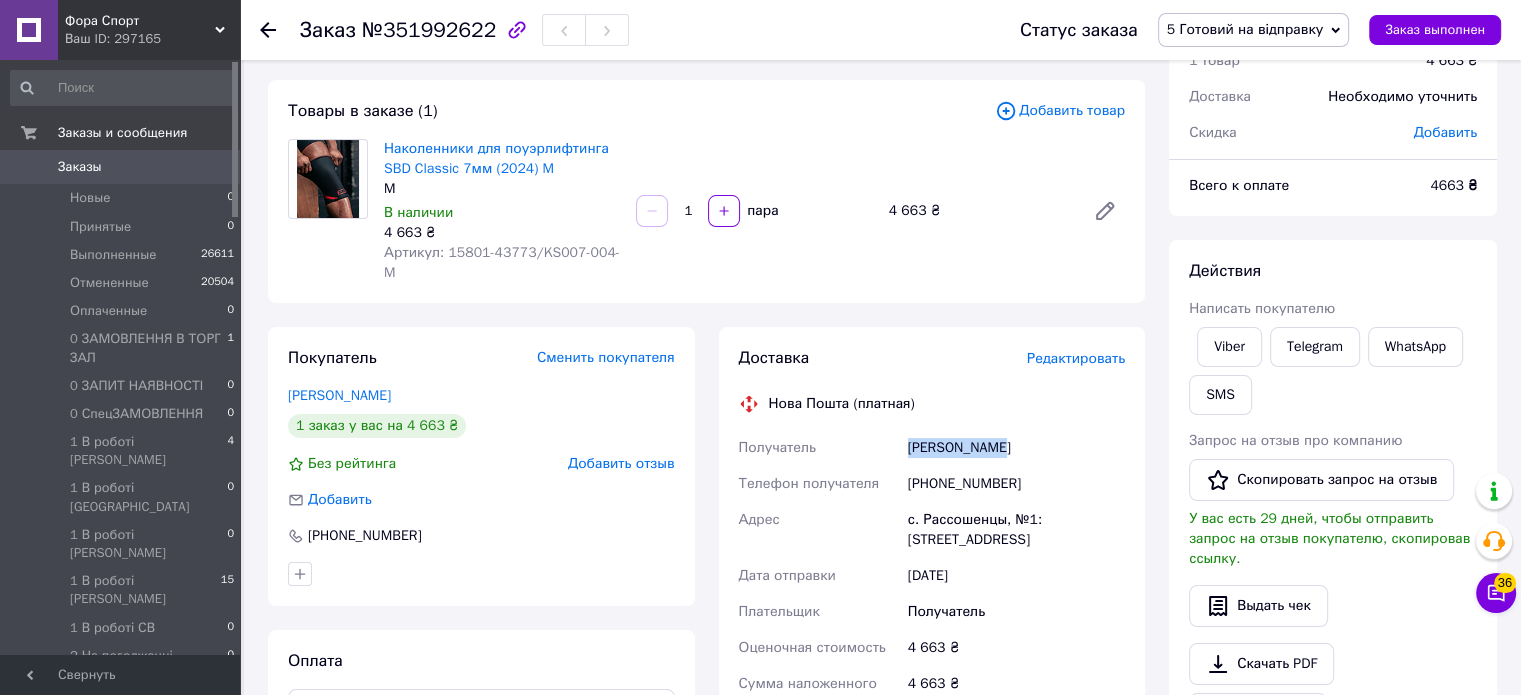 scroll, scrollTop: 200, scrollLeft: 0, axis: vertical 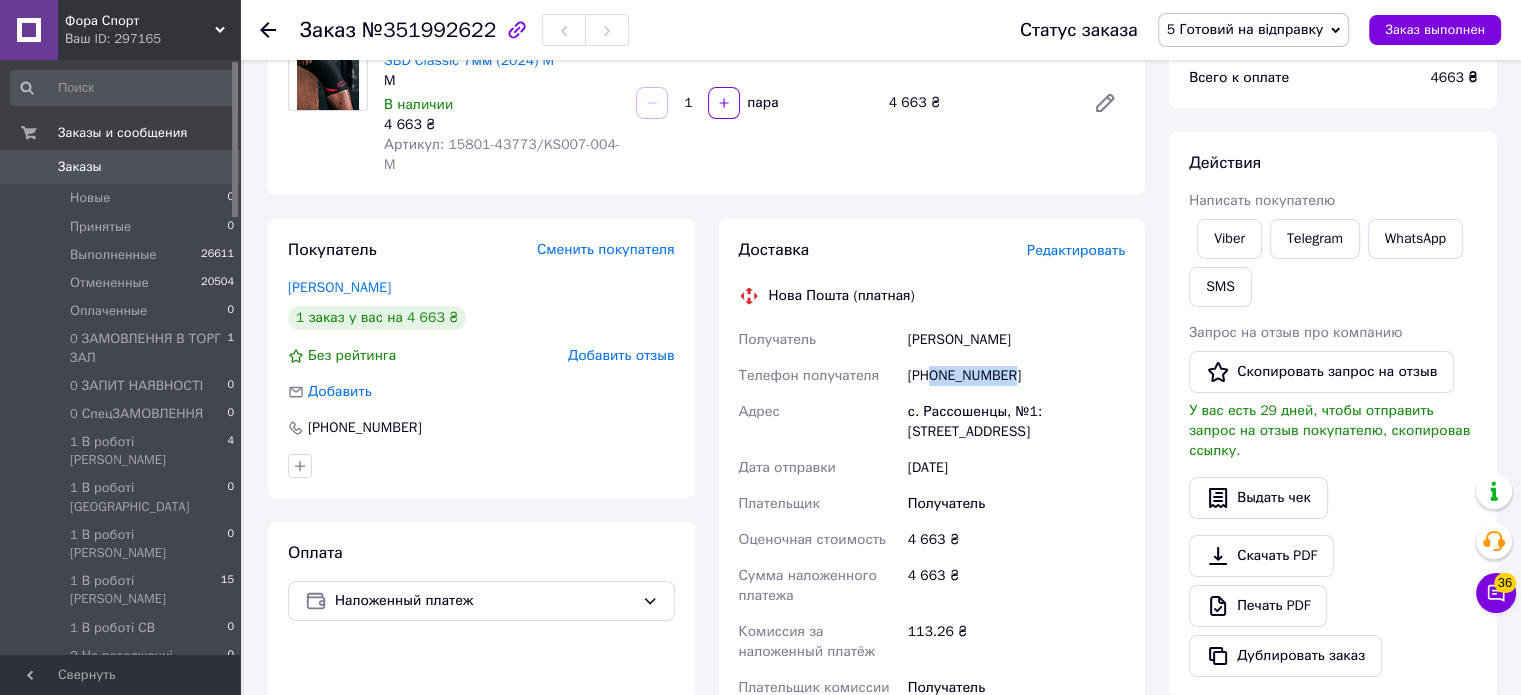 drag, startPoint x: 932, startPoint y: 357, endPoint x: 1032, endPoint y: 357, distance: 100 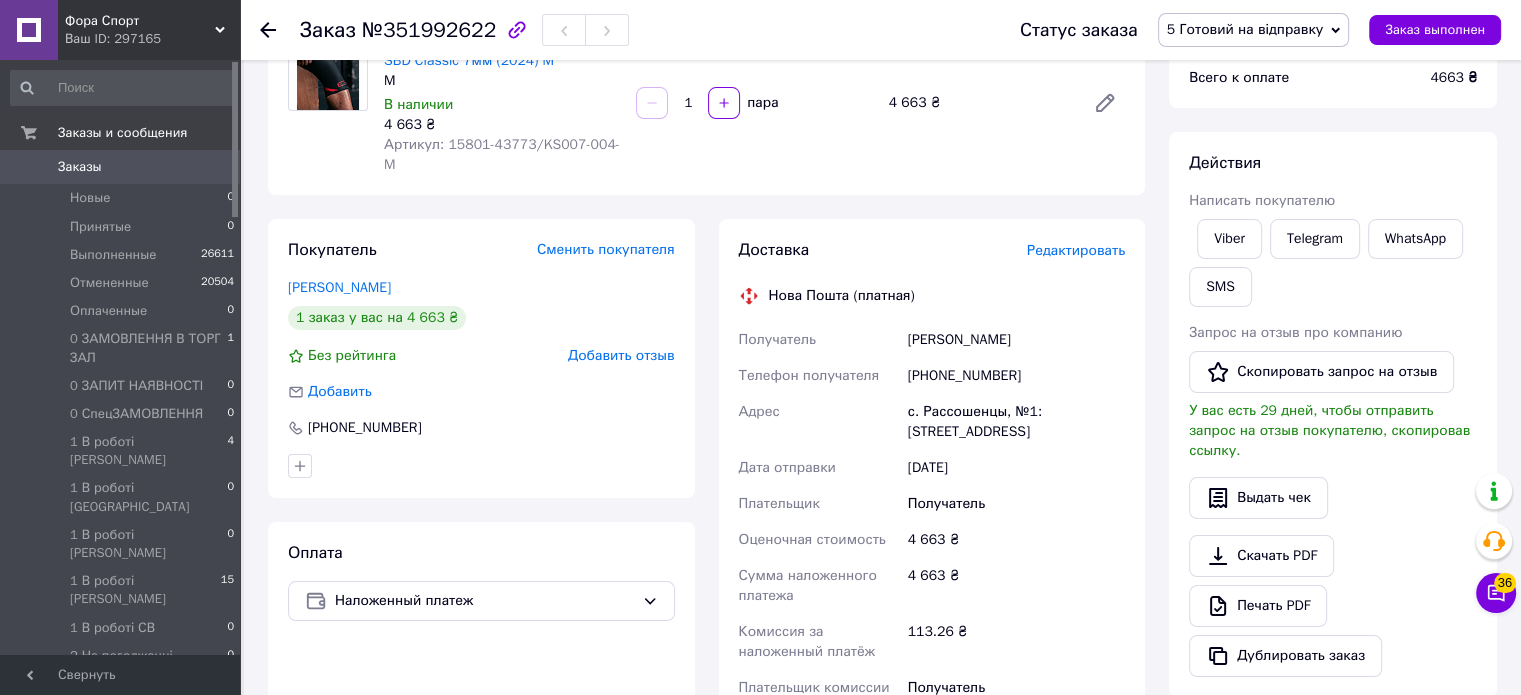 click on "с. Рассошенцы, №1: ул. Кременчугская, 8" at bounding box center [1016, 422] 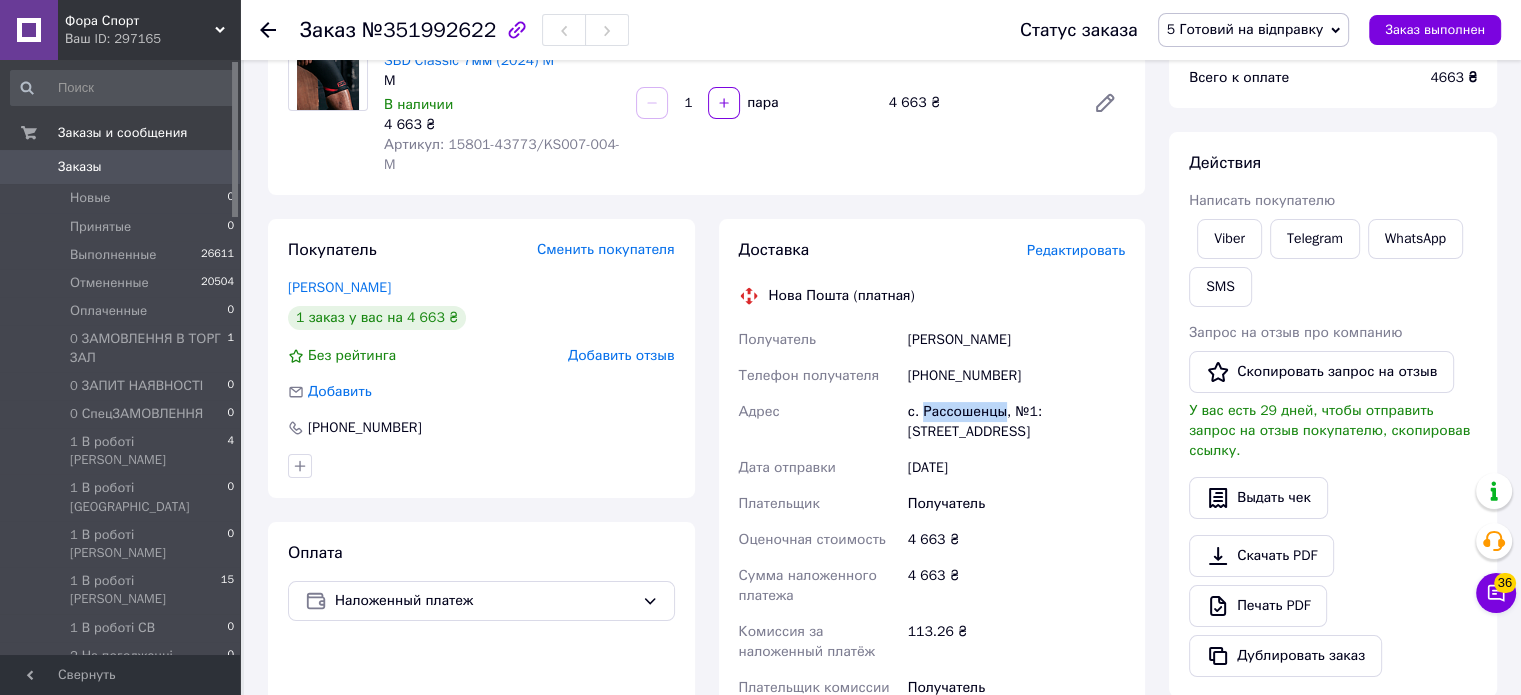 click on "с. Рассошенцы, №1: ул. Кременчугская, 8" at bounding box center (1016, 422) 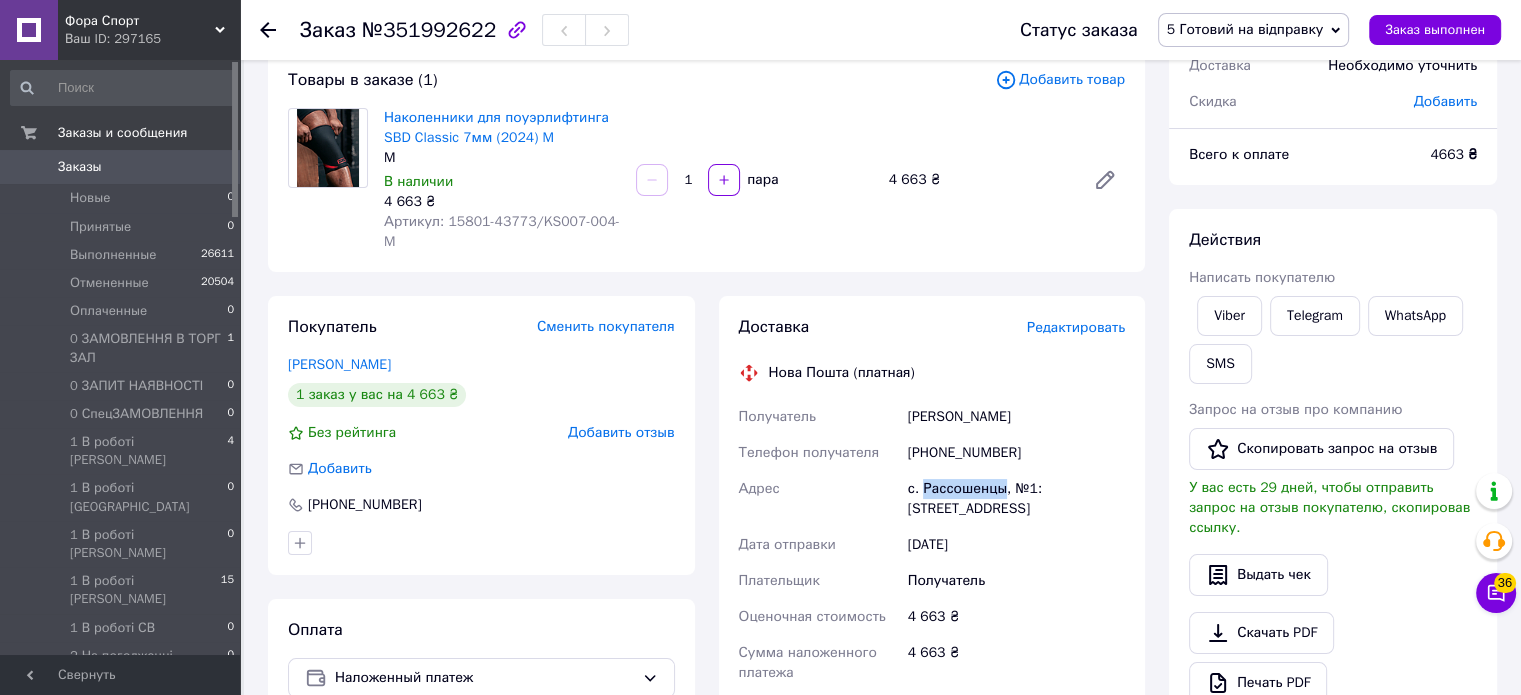 scroll, scrollTop: 0, scrollLeft: 0, axis: both 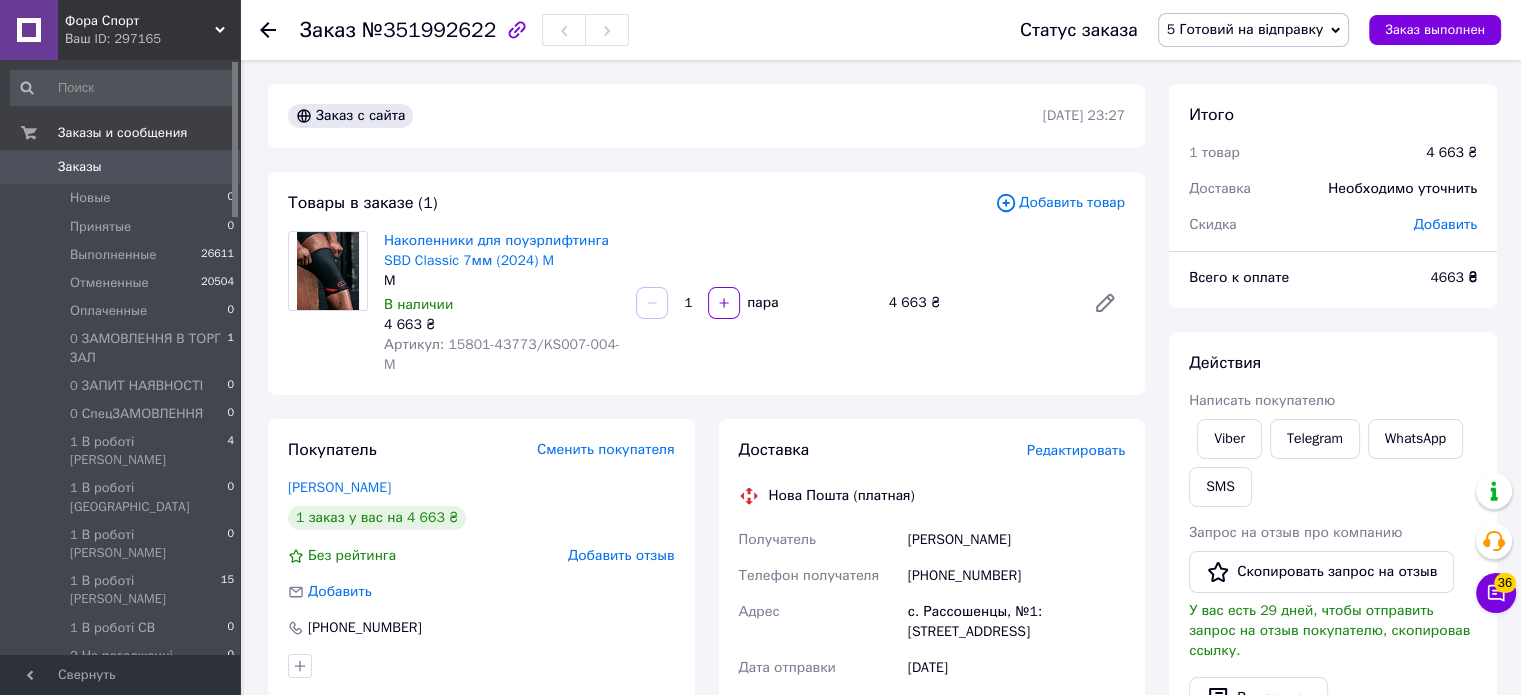 click on "№351992622" at bounding box center (429, 30) 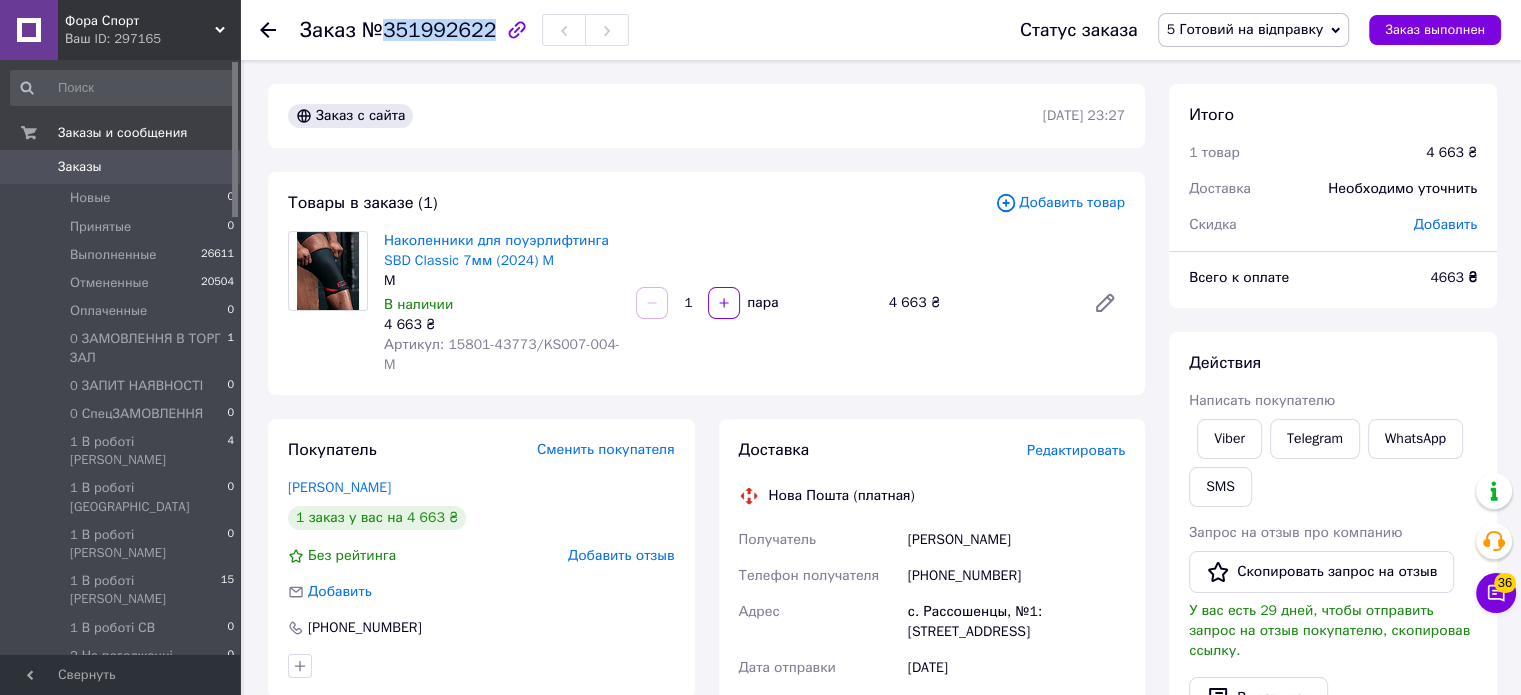 click on "№351992622" at bounding box center (429, 30) 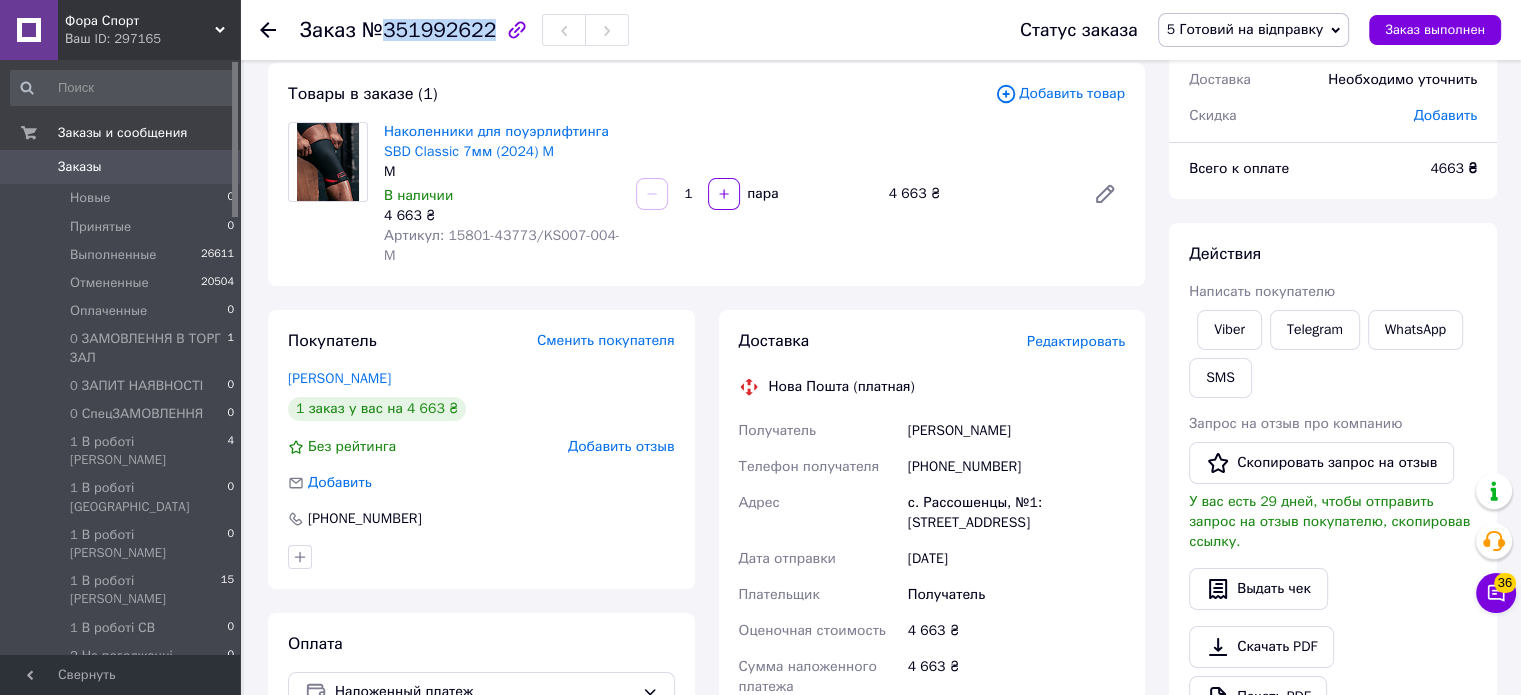 scroll, scrollTop: 0, scrollLeft: 0, axis: both 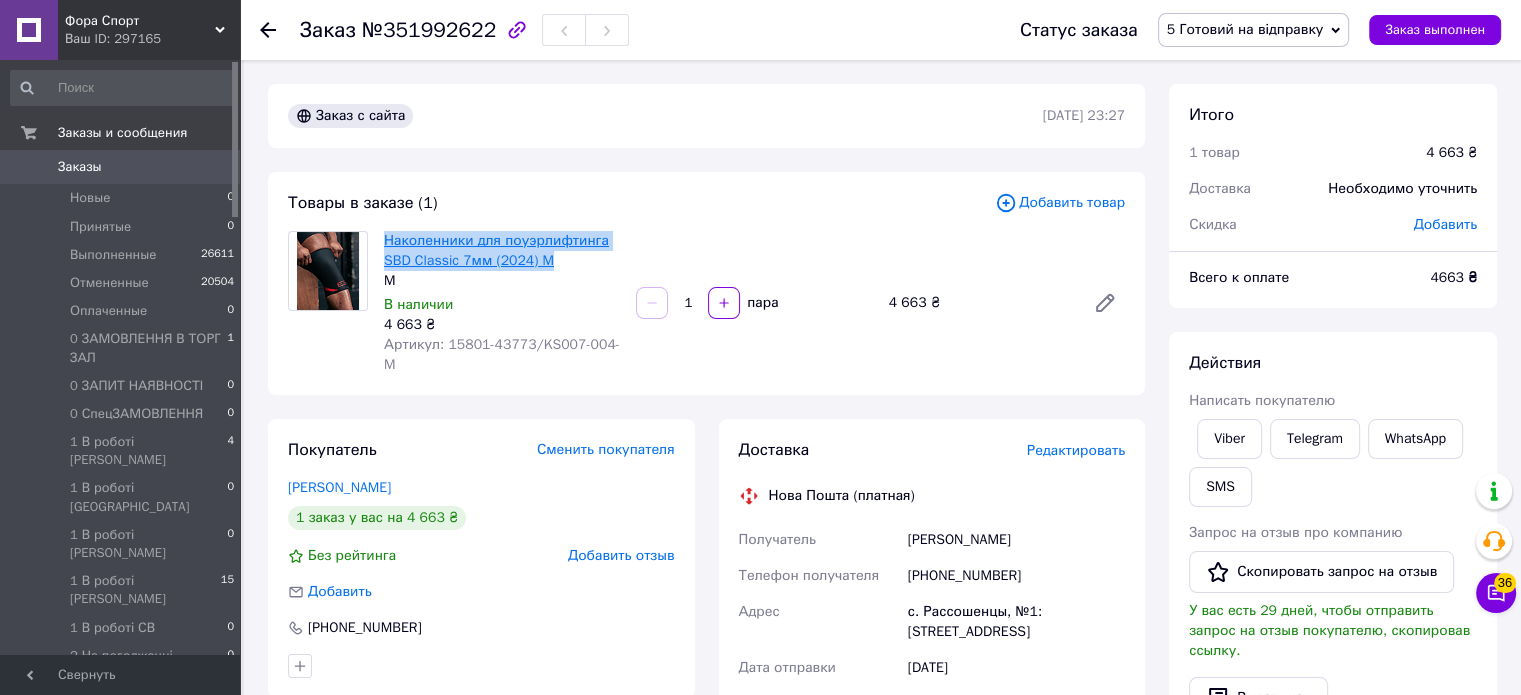 drag, startPoint x: 380, startPoint y: 236, endPoint x: 542, endPoint y: 260, distance: 163.76813 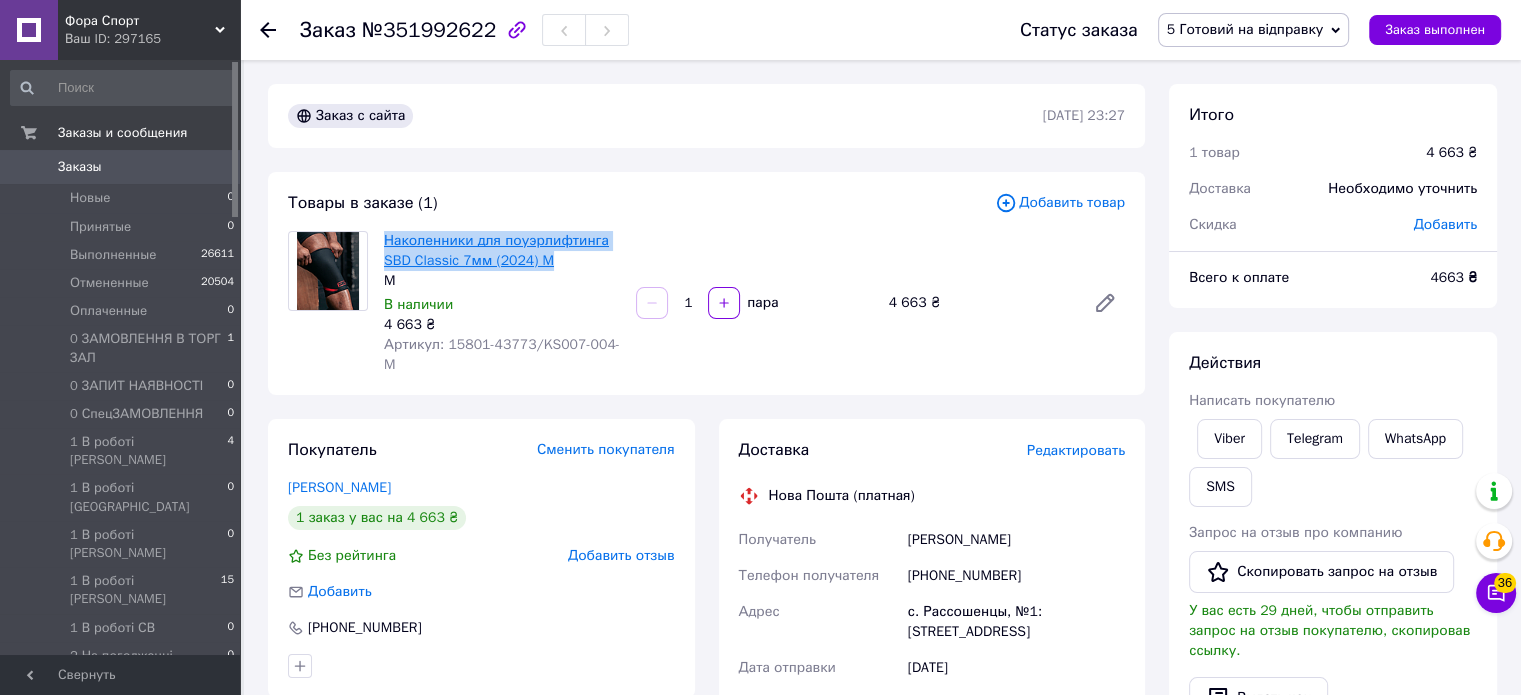 click on "Наколенники для поуэрлифтинга SBD Classic 7мм (2024) M M В наличии 4 663 ₴ Артикул: 15801-43773/KS007-004-M" at bounding box center (502, 303) 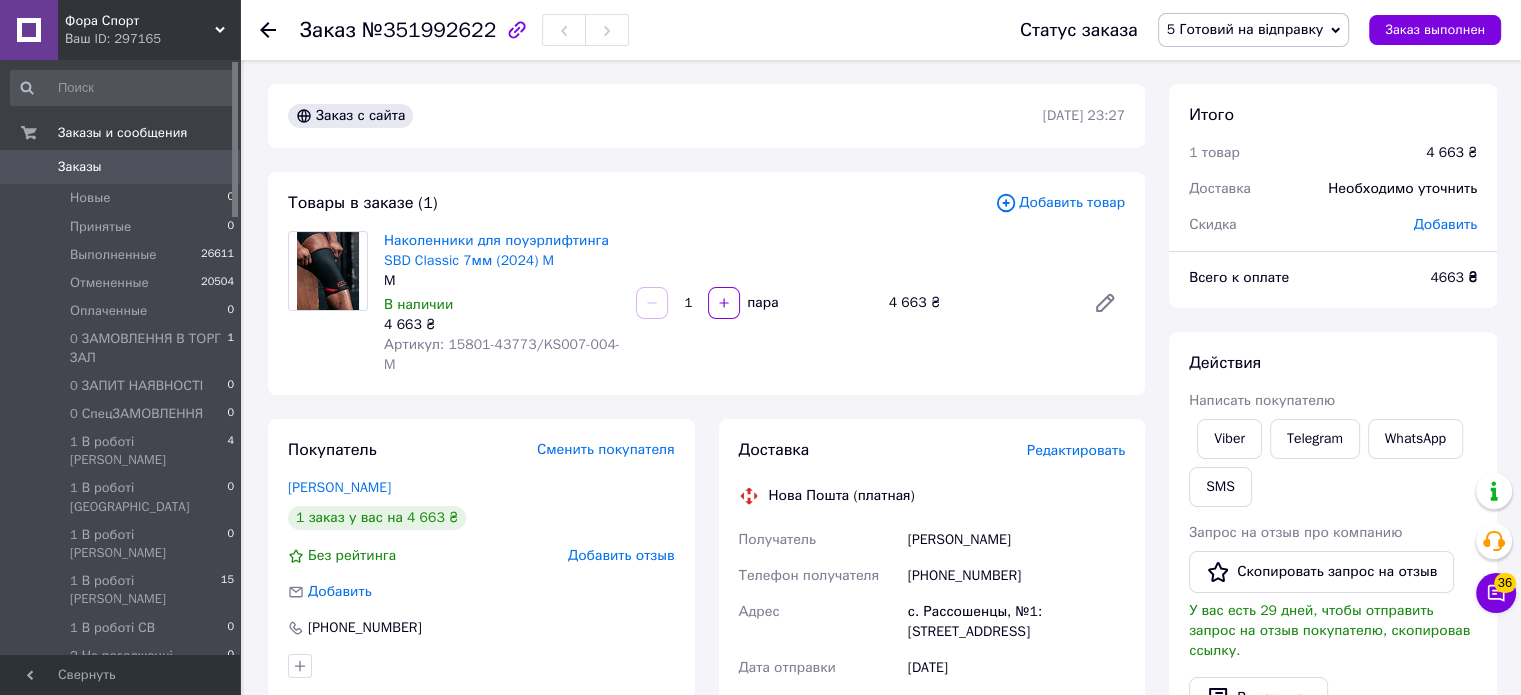 click on "Заказ с сайта 09.07.2025 | 23:27 Товары в заказе (1) Добавить товар Наколенники для поуэрлифтинга SBD Classic 7мм (2024) M M В наличии 4 663 ₴ Артикул: 15801-43773/KS007-004-M 1   пара 4 663 ₴ Покупатель Сменить покупателя ДаніловаЮлія Юлія 1 заказ у вас на 4 663 ₴ Без рейтинга   Добавить отзыв Добавить +380954669763 Оплата Наложенный платеж Доставка Редактировать Нова Пошта (платная) Получатель ДаніловаЮлія Юлія Телефон получателя +380954669763 Адрес с. Рассошенцы, №1: ул. Кременчугская, 8 Дата отправки 10.07.2025 Плательщик Получатель Оценочная стоимость 4 663 ₴ Сумма наложенного платежа 4 663 ₴ 113.26 ₴ или <" at bounding box center [706, 779] 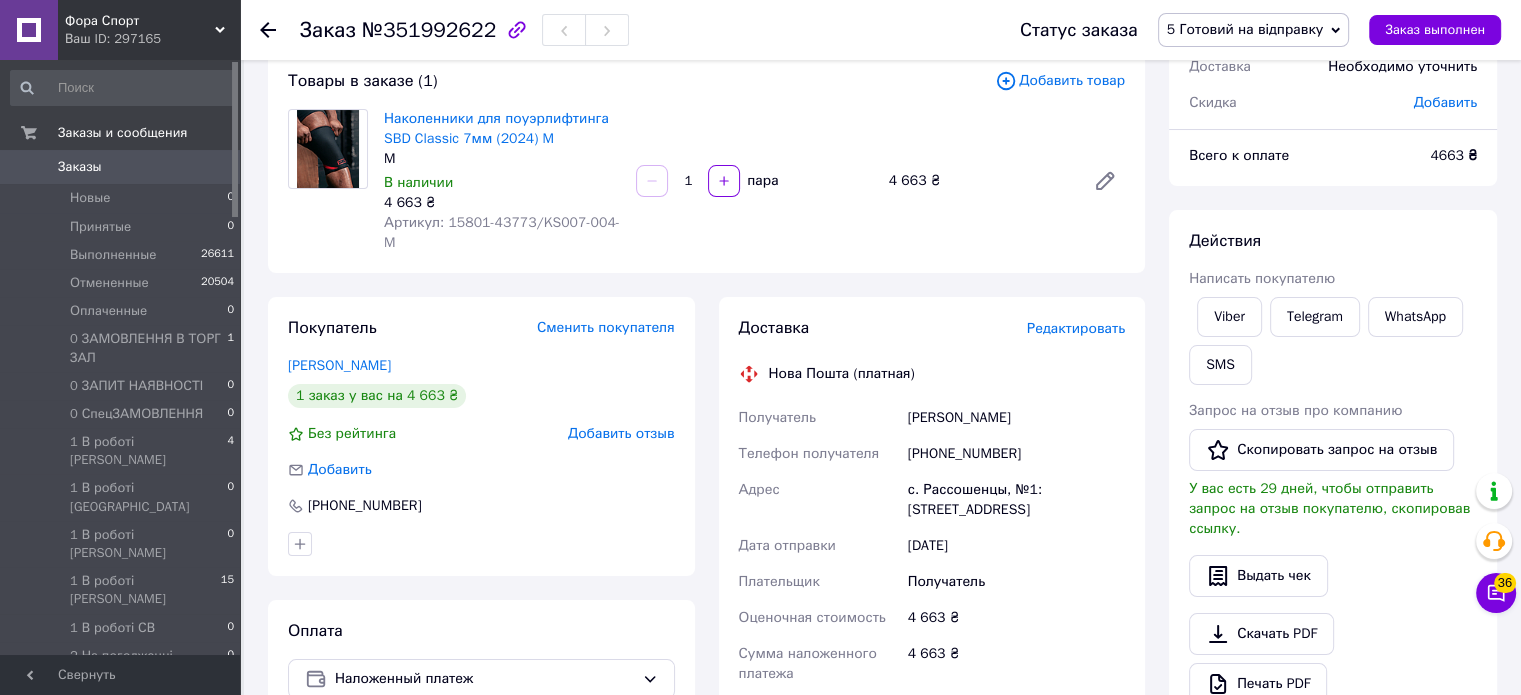 scroll, scrollTop: 0, scrollLeft: 0, axis: both 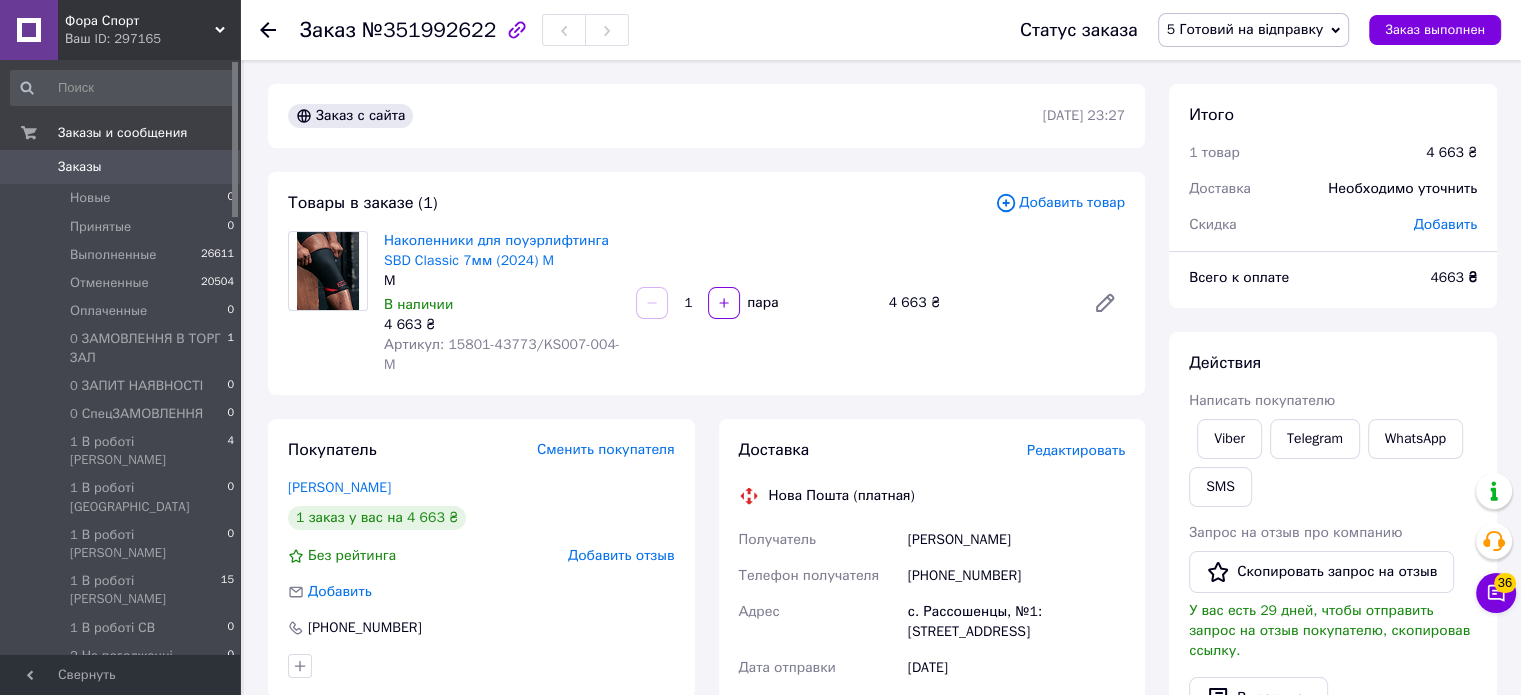 drag, startPoint x: 736, startPoint y: 518, endPoint x: 1084, endPoint y: 517, distance: 348.00143 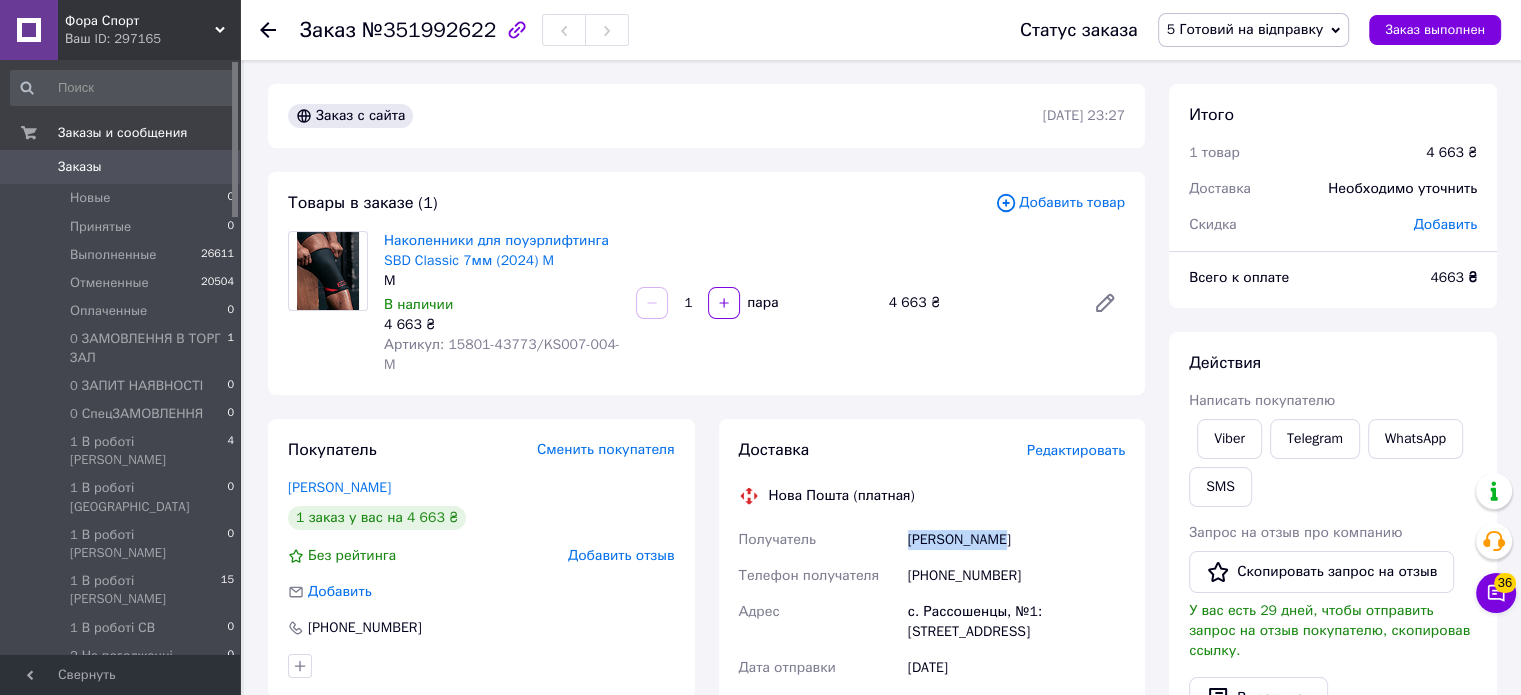 drag, startPoint x: 908, startPoint y: 519, endPoint x: 998, endPoint y: 519, distance: 90 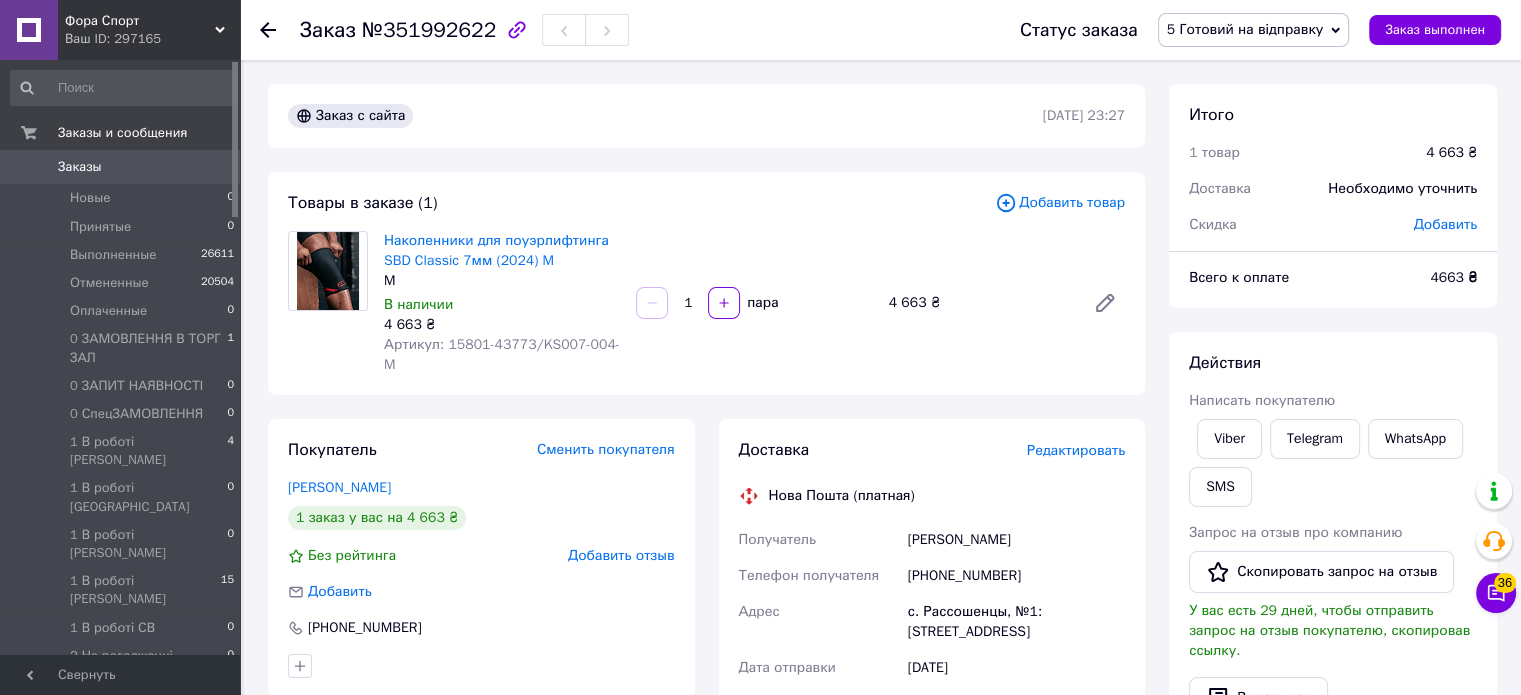 click on "Заказ с сайта 09.07.2025 | 23:27 Товары в заказе (1) Добавить товар Наколенники для поуэрлифтинга SBD Classic 7мм (2024) M M В наличии 4 663 ₴ Артикул: 15801-43773/KS007-004-M 1   пара 4 663 ₴ Покупатель Сменить покупателя ДаніловаЮлія Юлія 1 заказ у вас на 4 663 ₴ Без рейтинга   Добавить отзыв Добавить +380954669763 Оплата Наложенный платеж Доставка Редактировать Нова Пошта (платная) Получатель ДаніловаЮлія Юлія Телефон получателя +380954669763 Адрес с. Рассошенцы, №1: ул. Кременчугская, 8 Дата отправки 10.07.2025 Плательщик Получатель Оценочная стоимость 4 663 ₴ Сумма наложенного платежа 4 663 ₴ 113.26 ₴ или <" at bounding box center [706, 779] 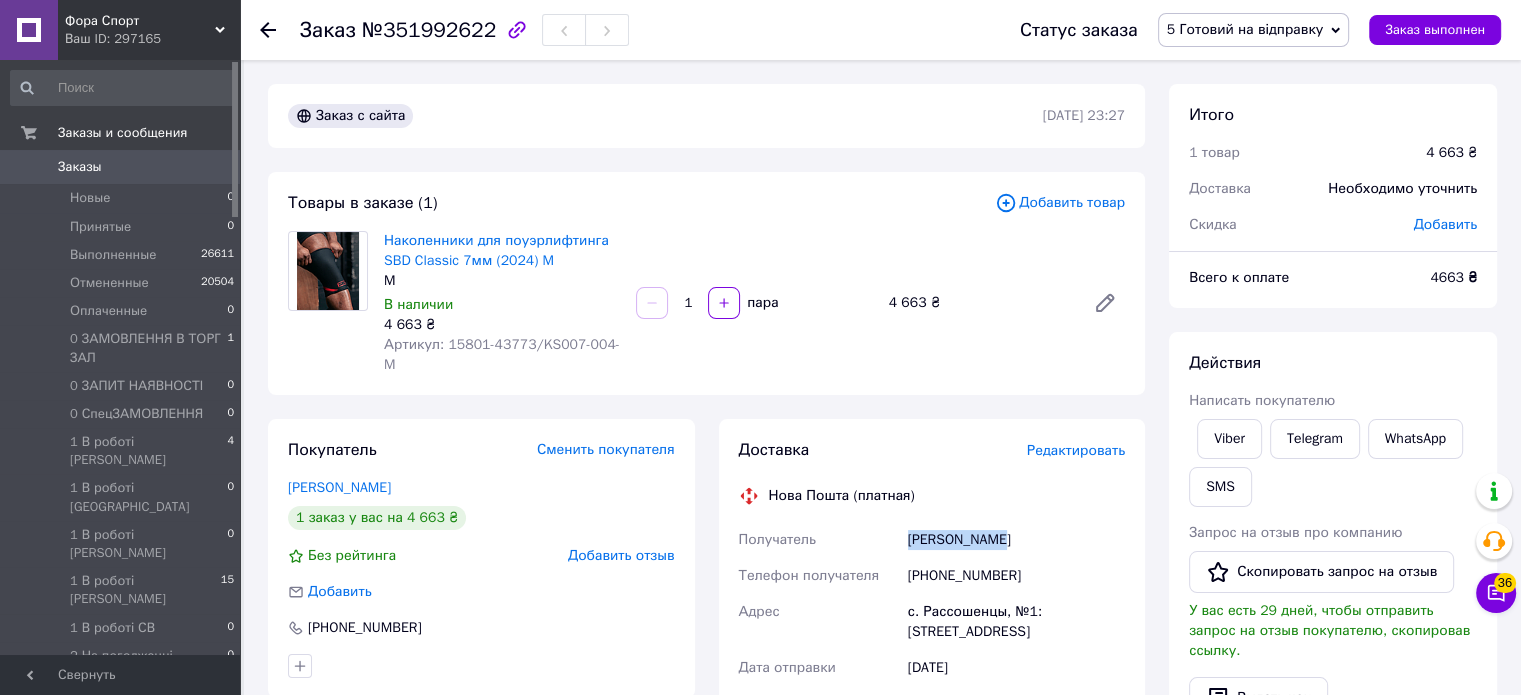 drag, startPoint x: 912, startPoint y: 522, endPoint x: 994, endPoint y: 522, distance: 82 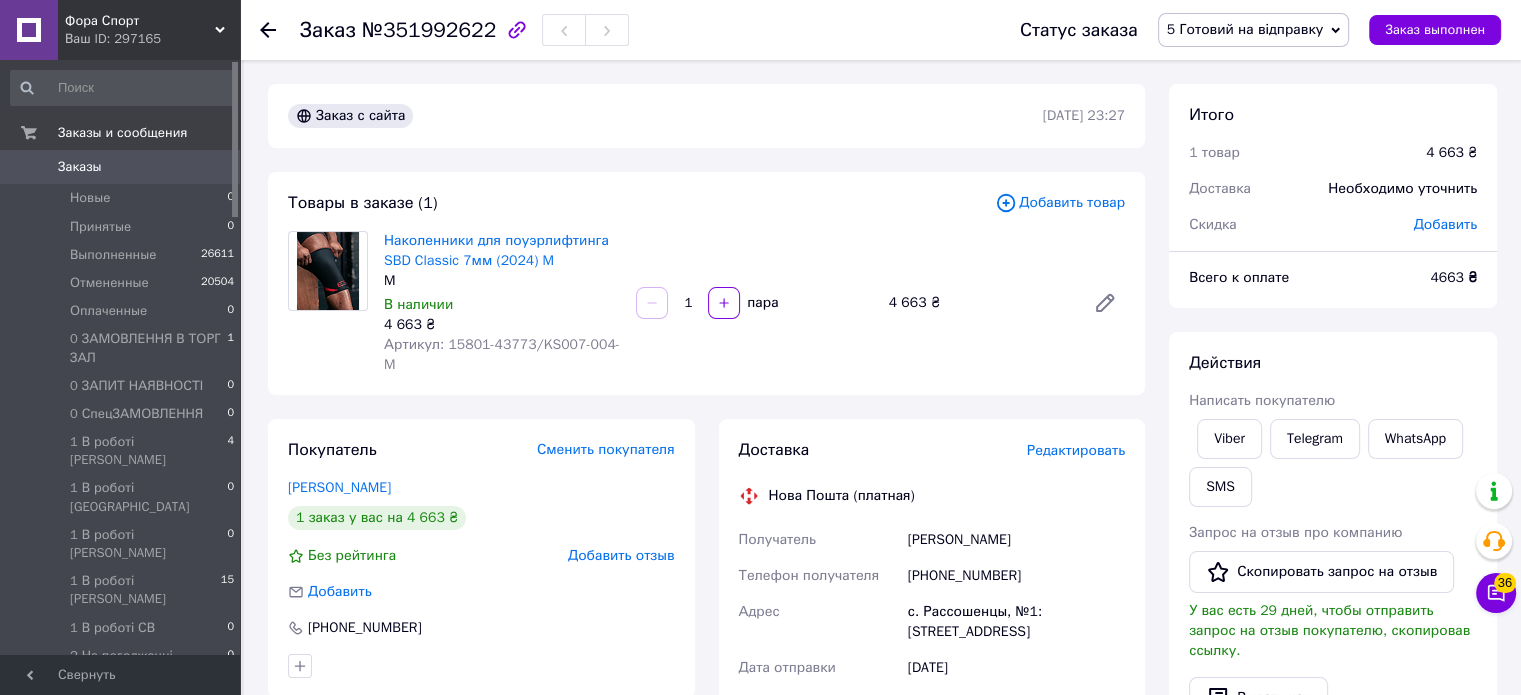click on "Заказ с сайта 09.07.2025 | 23:27 Товары в заказе (1) Добавить товар Наколенники для поуэрлифтинга SBD Classic 7мм (2024) M M В наличии 4 663 ₴ Артикул: 15801-43773/KS007-004-M 1   пара 4 663 ₴ Покупатель Сменить покупателя ДаніловаЮлія Юлія 1 заказ у вас на 4 663 ₴ Без рейтинга   Добавить отзыв Добавить +380954669763 Оплата Наложенный платеж Доставка Редактировать Нова Пошта (платная) Получатель ДаніловаЮлія Юлія Телефон получателя +380954669763 Адрес с. Рассошенцы, №1: ул. Кременчугская, 8 Дата отправки 10.07.2025 Плательщик Получатель Оценочная стоимость 4 663 ₴ Сумма наложенного платежа 4 663 ₴ 113.26 ₴ или <" at bounding box center [706, 779] 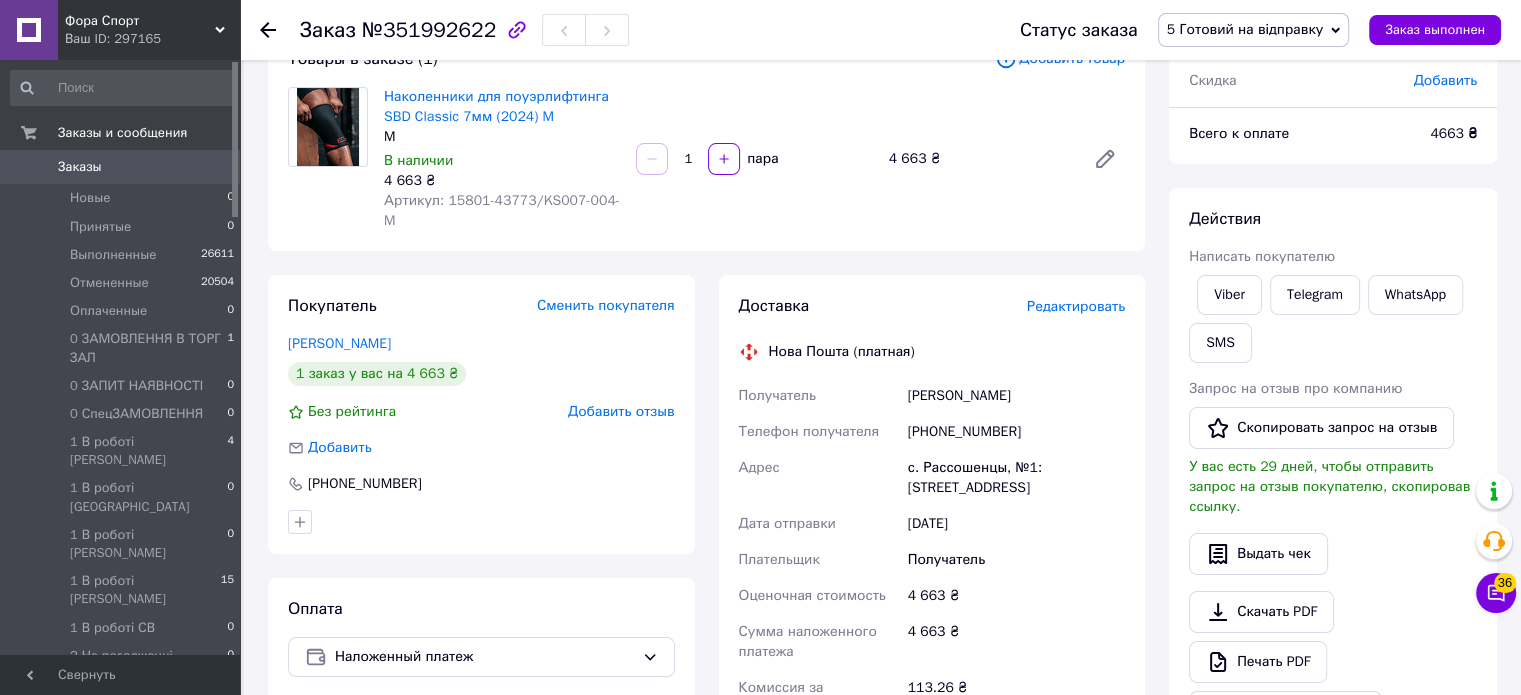 scroll, scrollTop: 400, scrollLeft: 0, axis: vertical 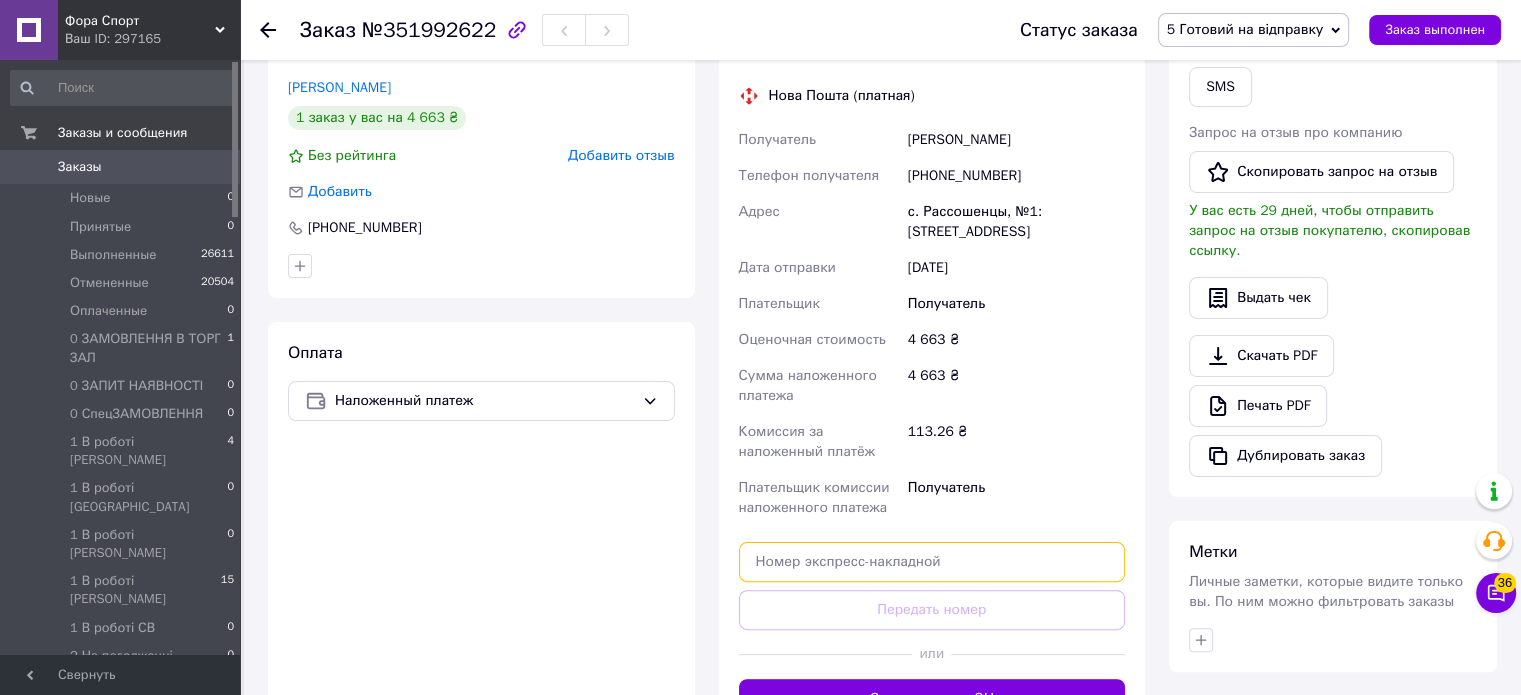 click at bounding box center [932, 562] 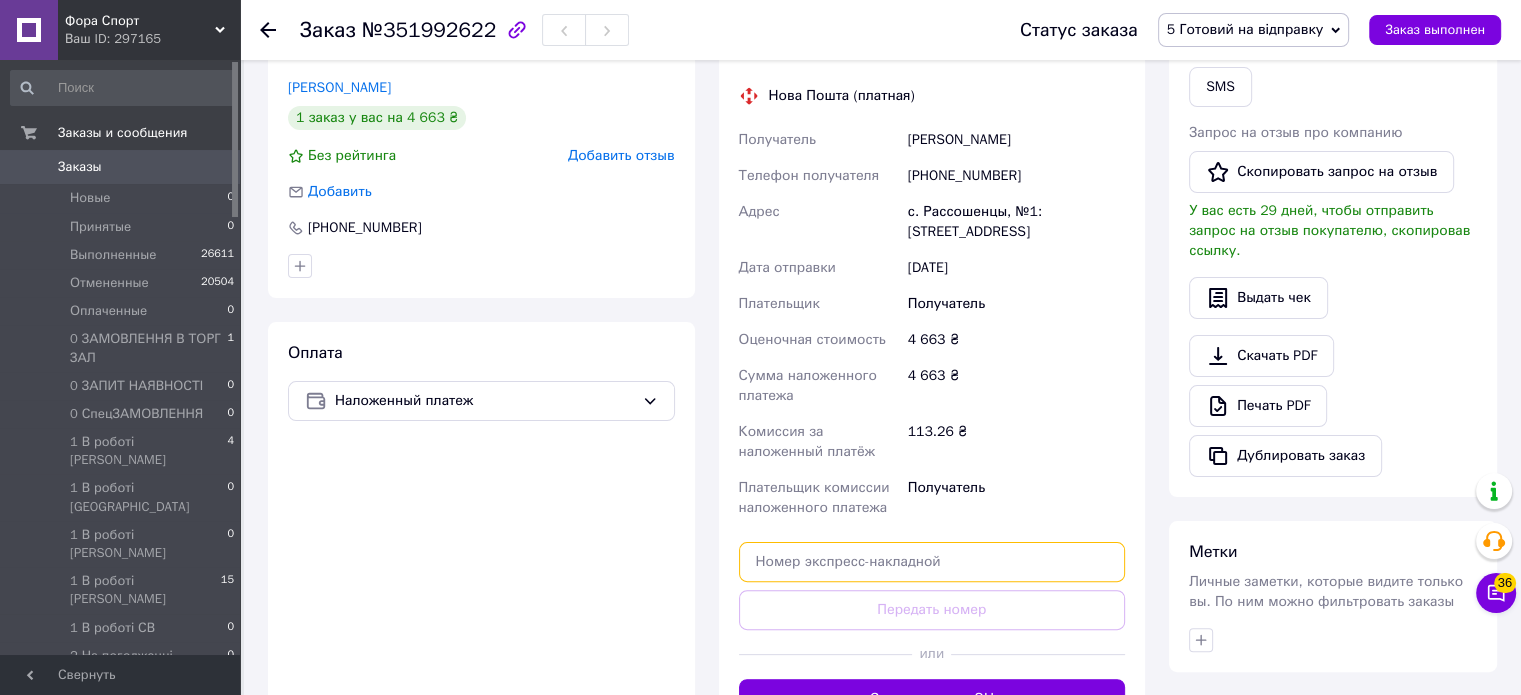 paste on "20451203069593" 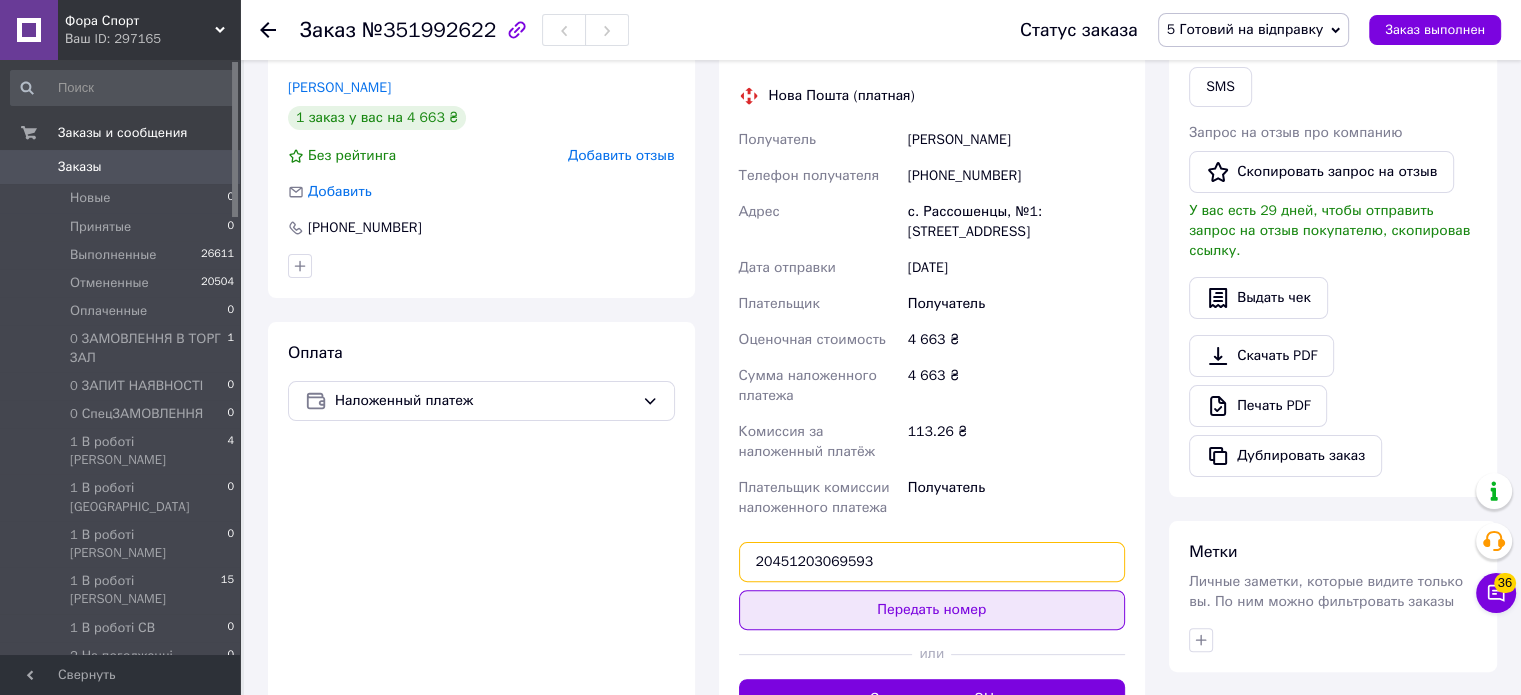 type on "20451203069593" 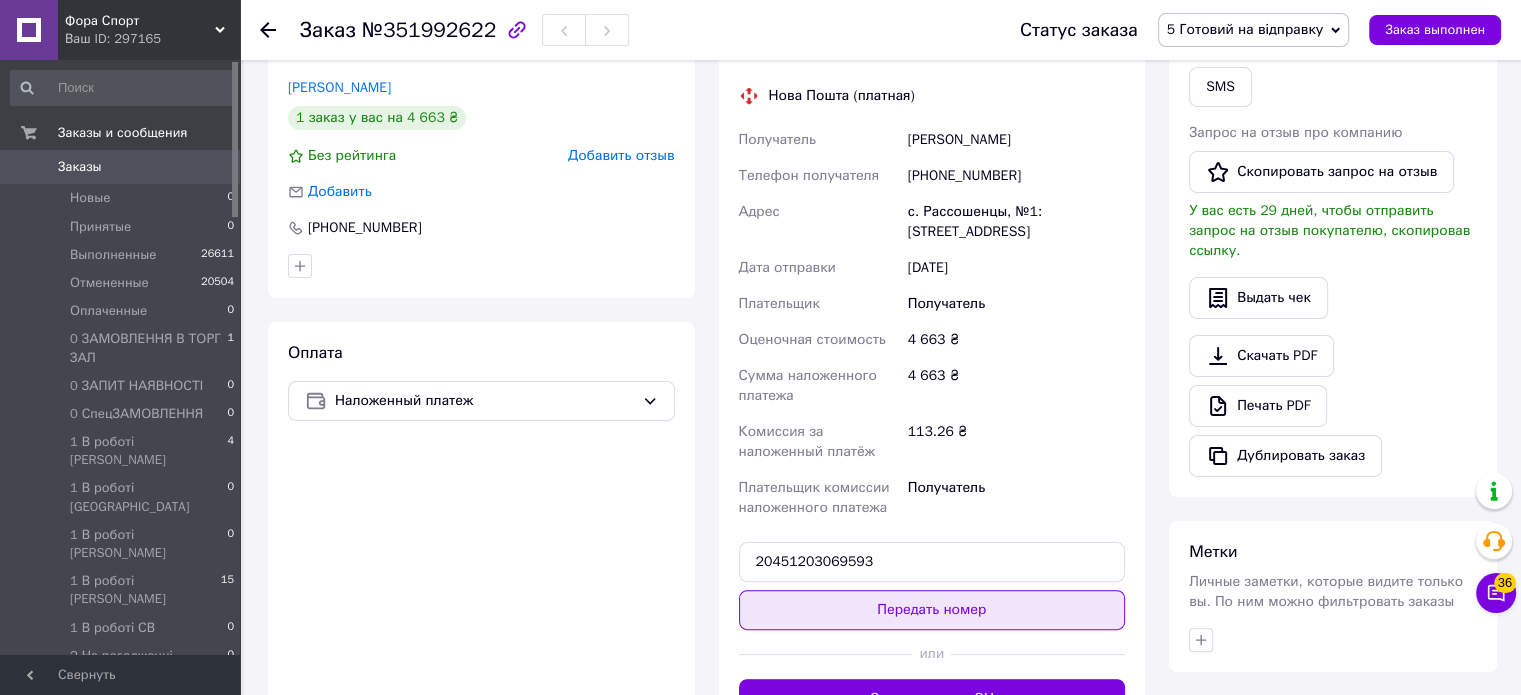 click on "Передать номер" at bounding box center (932, 610) 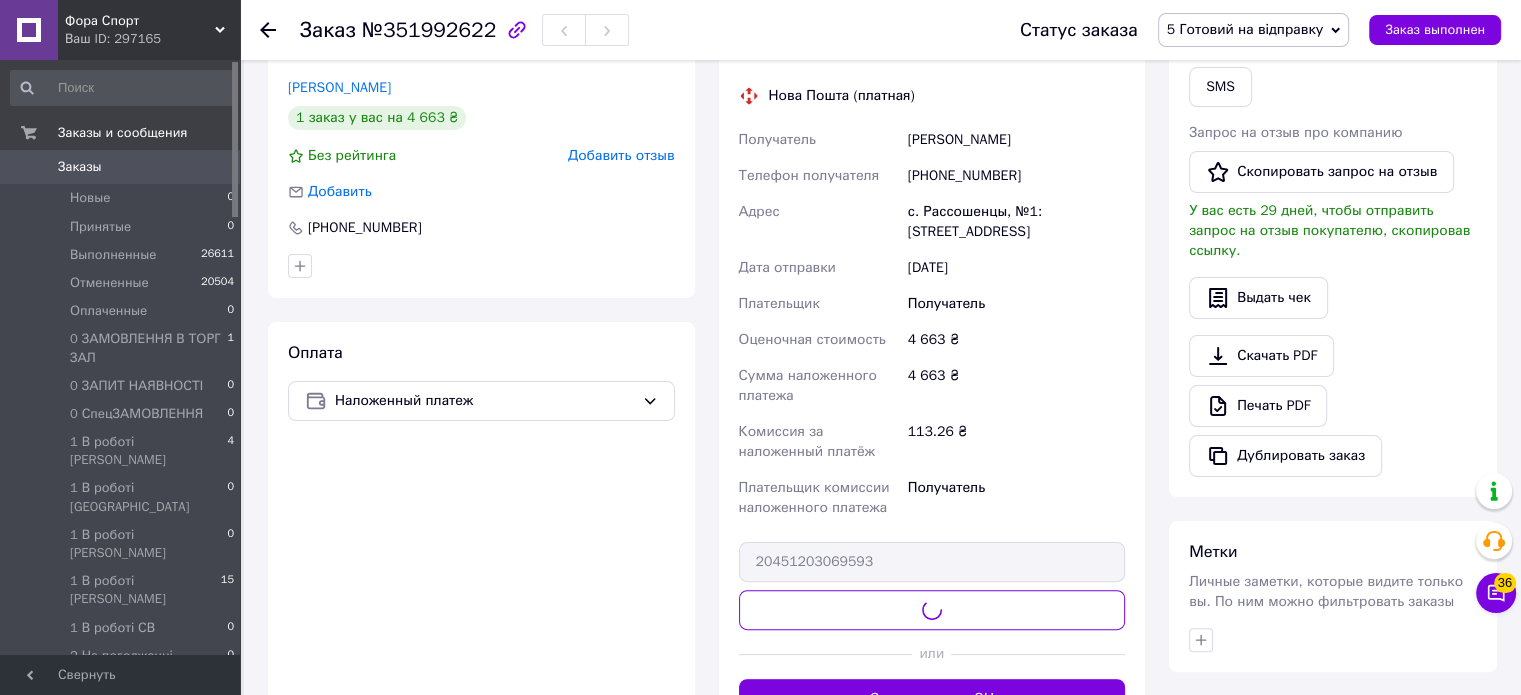 scroll, scrollTop: 600, scrollLeft: 0, axis: vertical 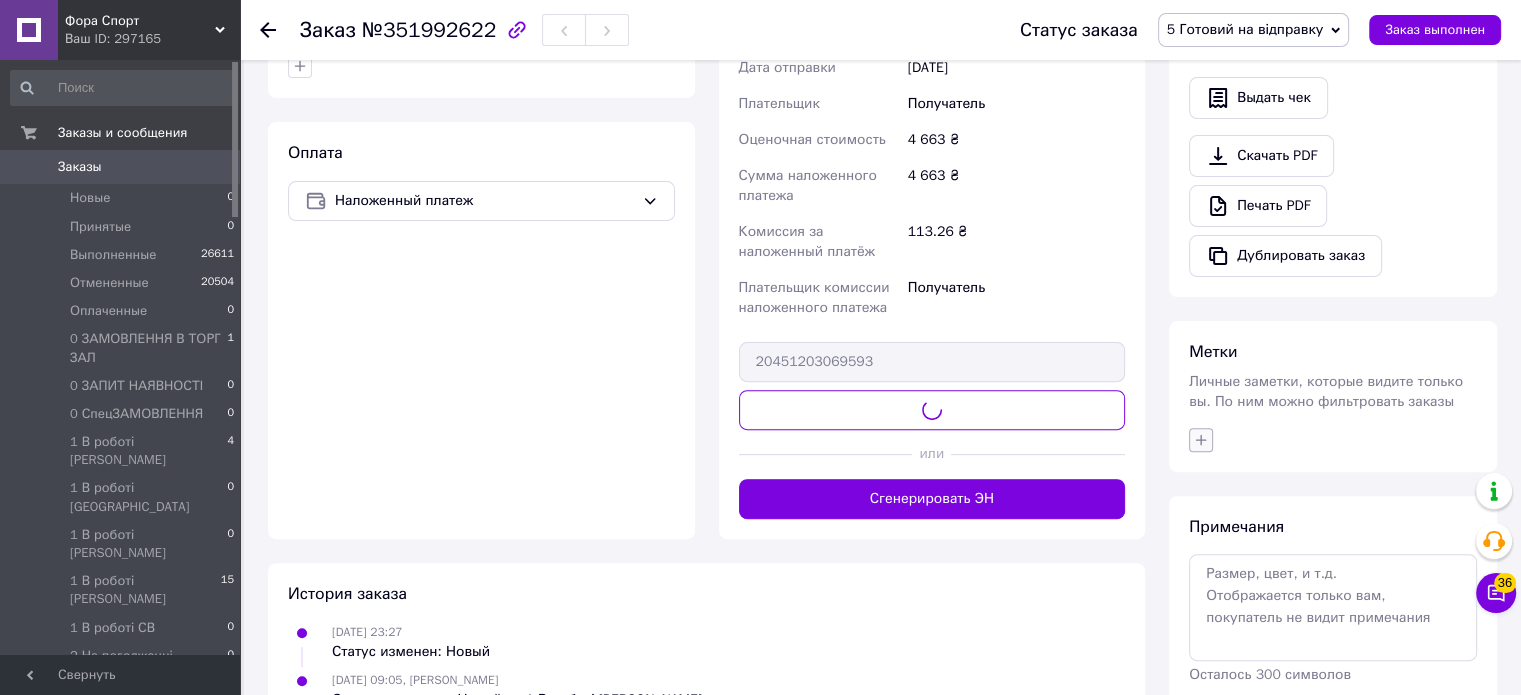 click at bounding box center (1201, 440) 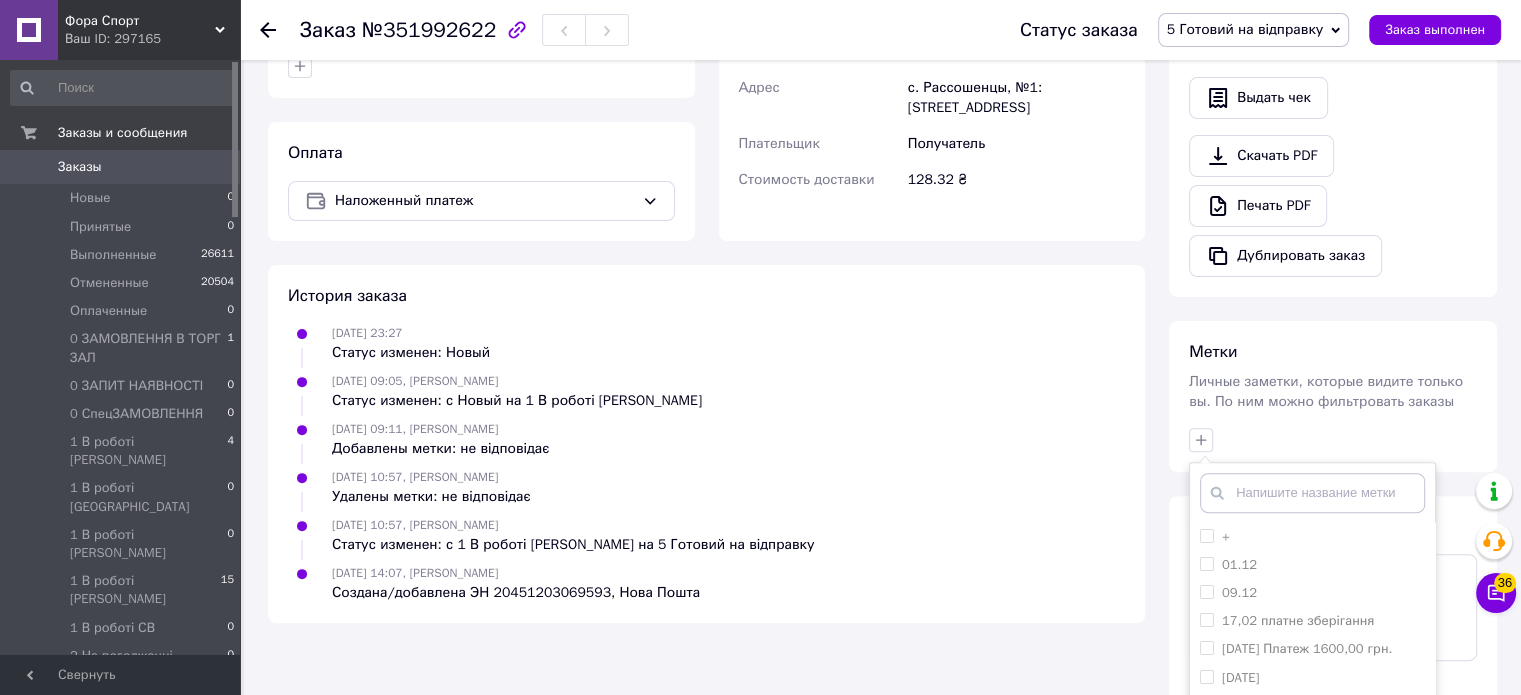 click on "+" at bounding box center (1312, 537) 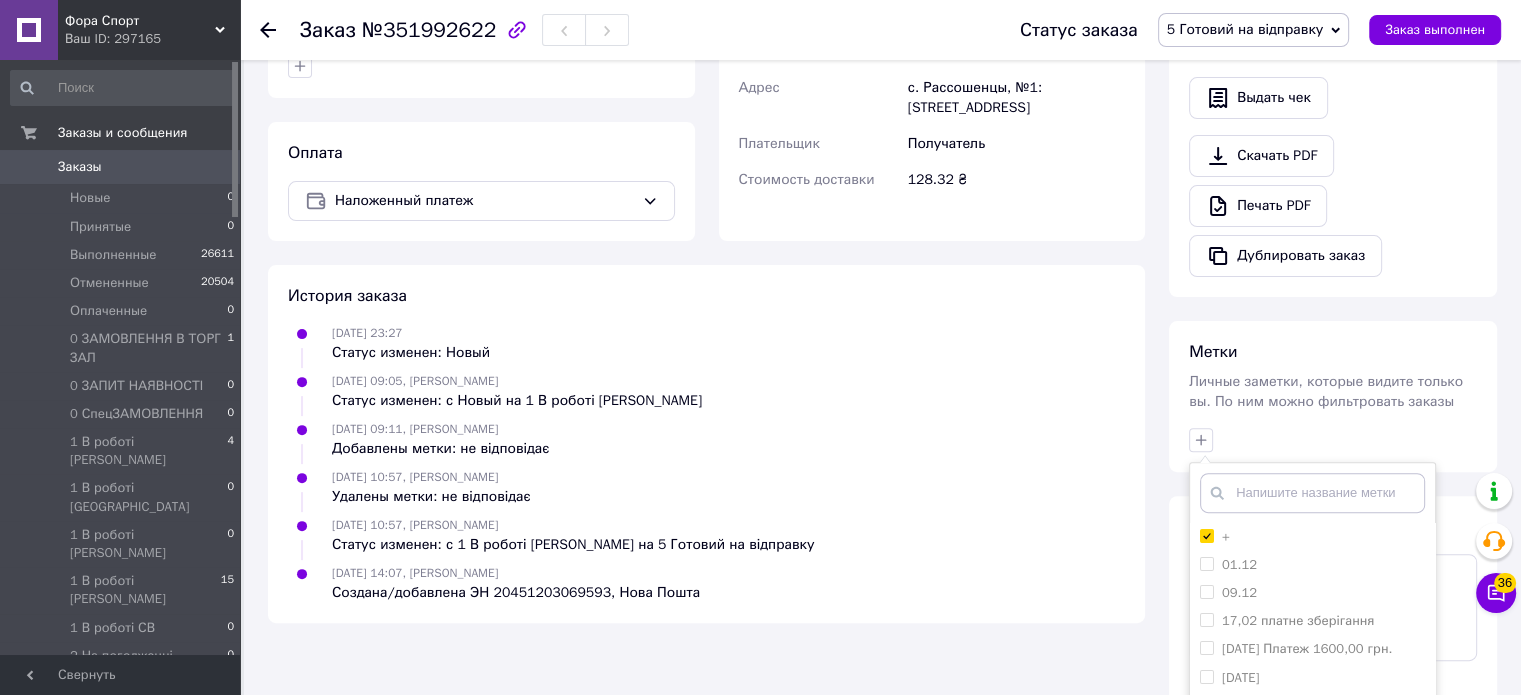checkbox on "true" 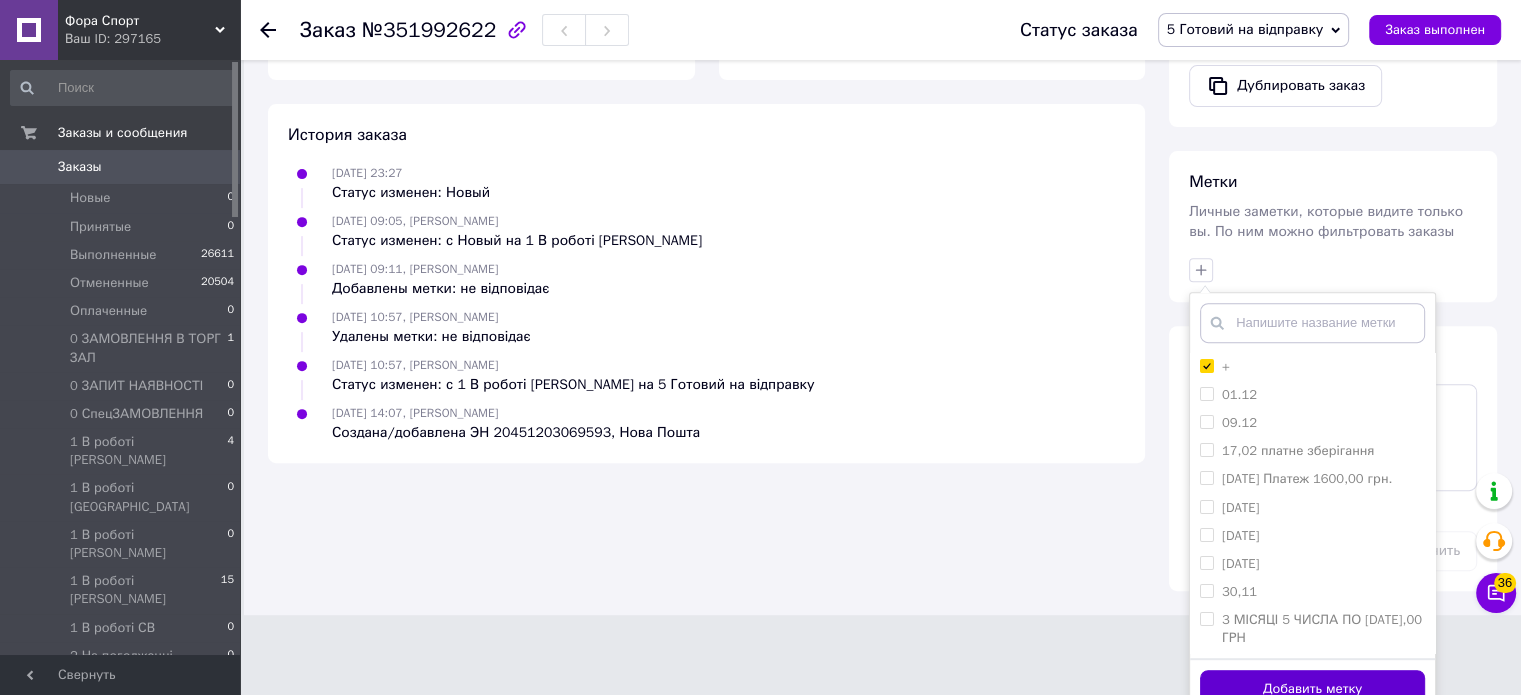 click on "Добавить метку" at bounding box center [1312, 689] 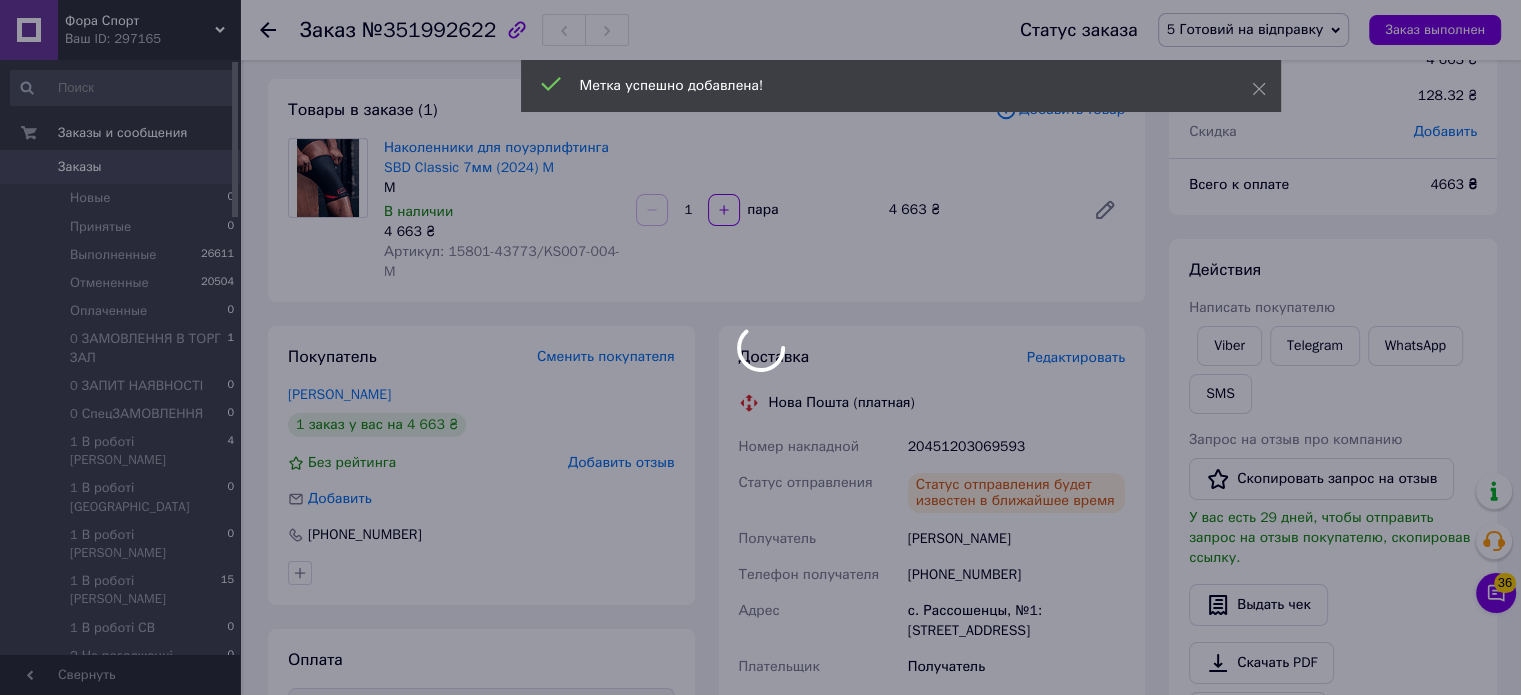 scroll, scrollTop: 0, scrollLeft: 0, axis: both 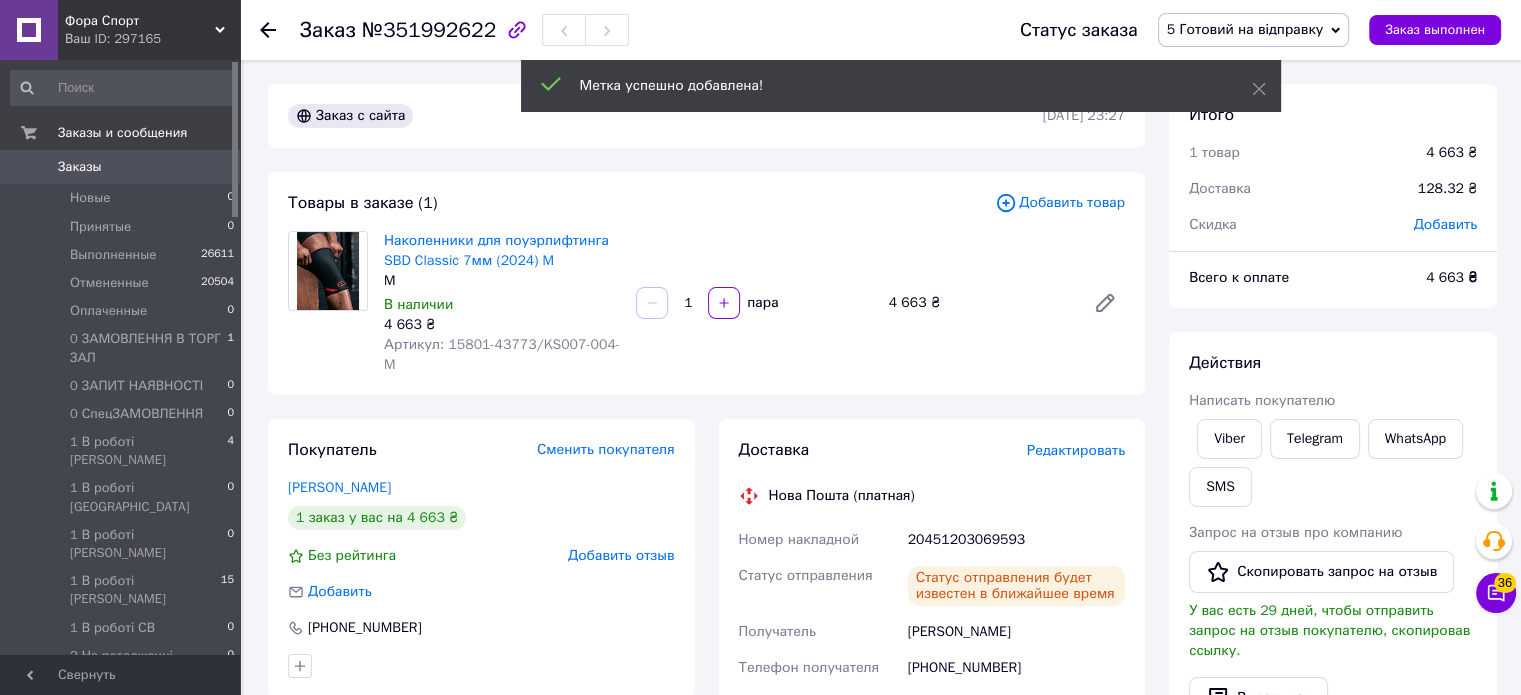 click on "5 Готовий на відправку" at bounding box center (1245, 29) 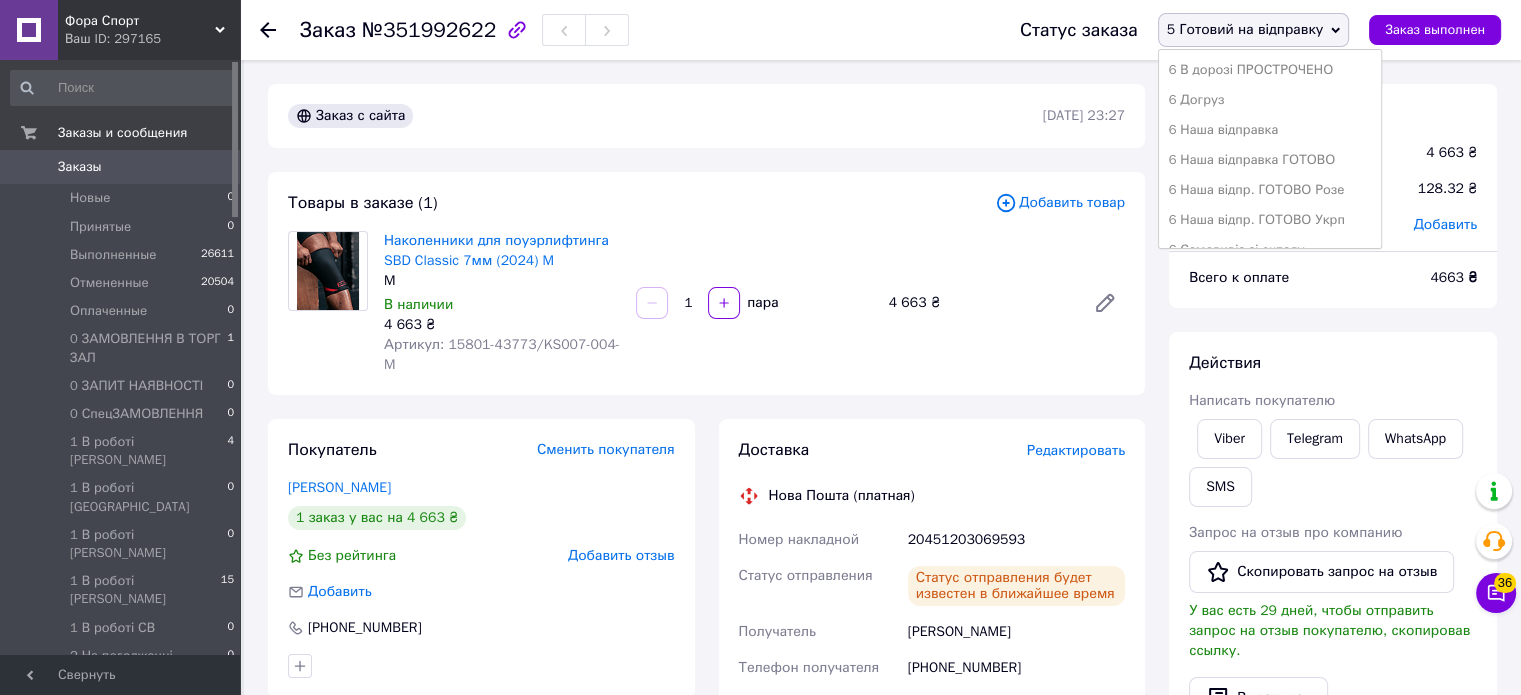 scroll, scrollTop: 700, scrollLeft: 0, axis: vertical 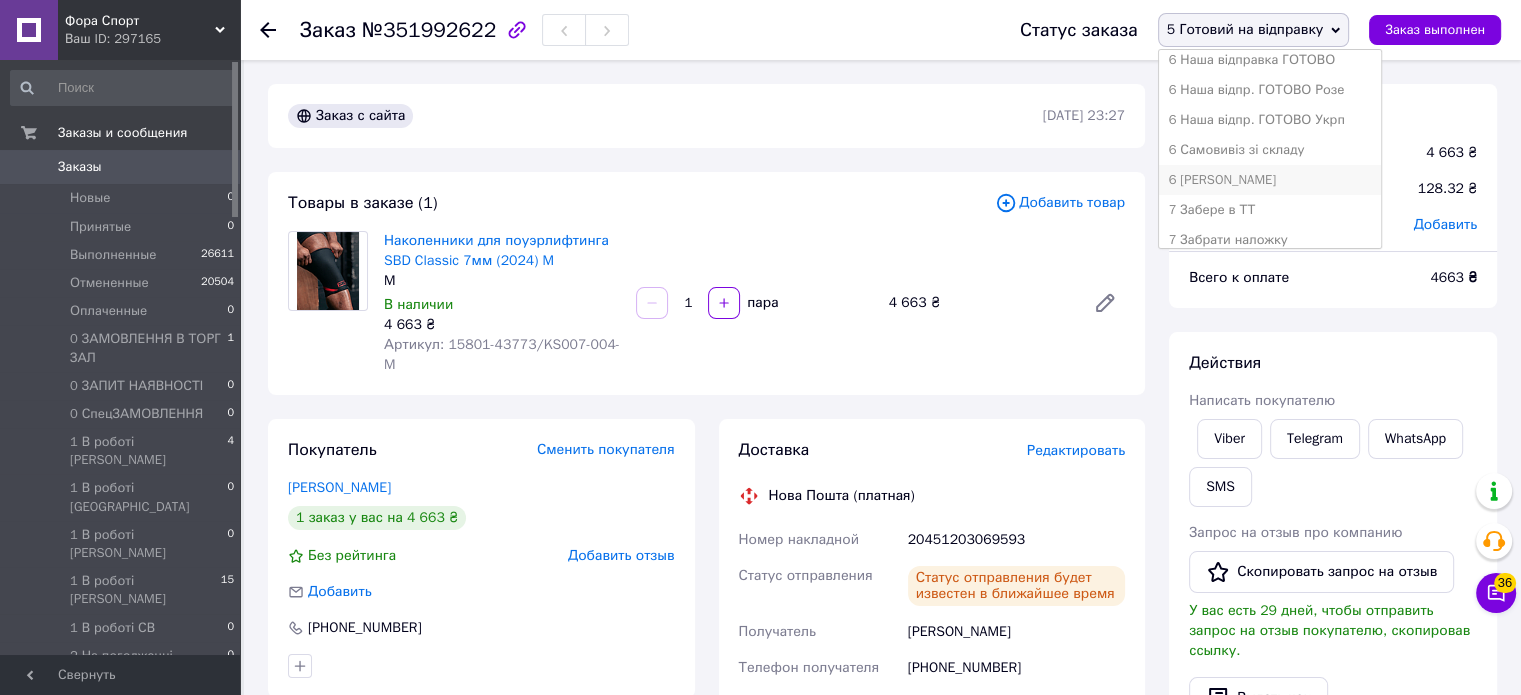 click on "6 [PERSON_NAME]" at bounding box center [1270, 180] 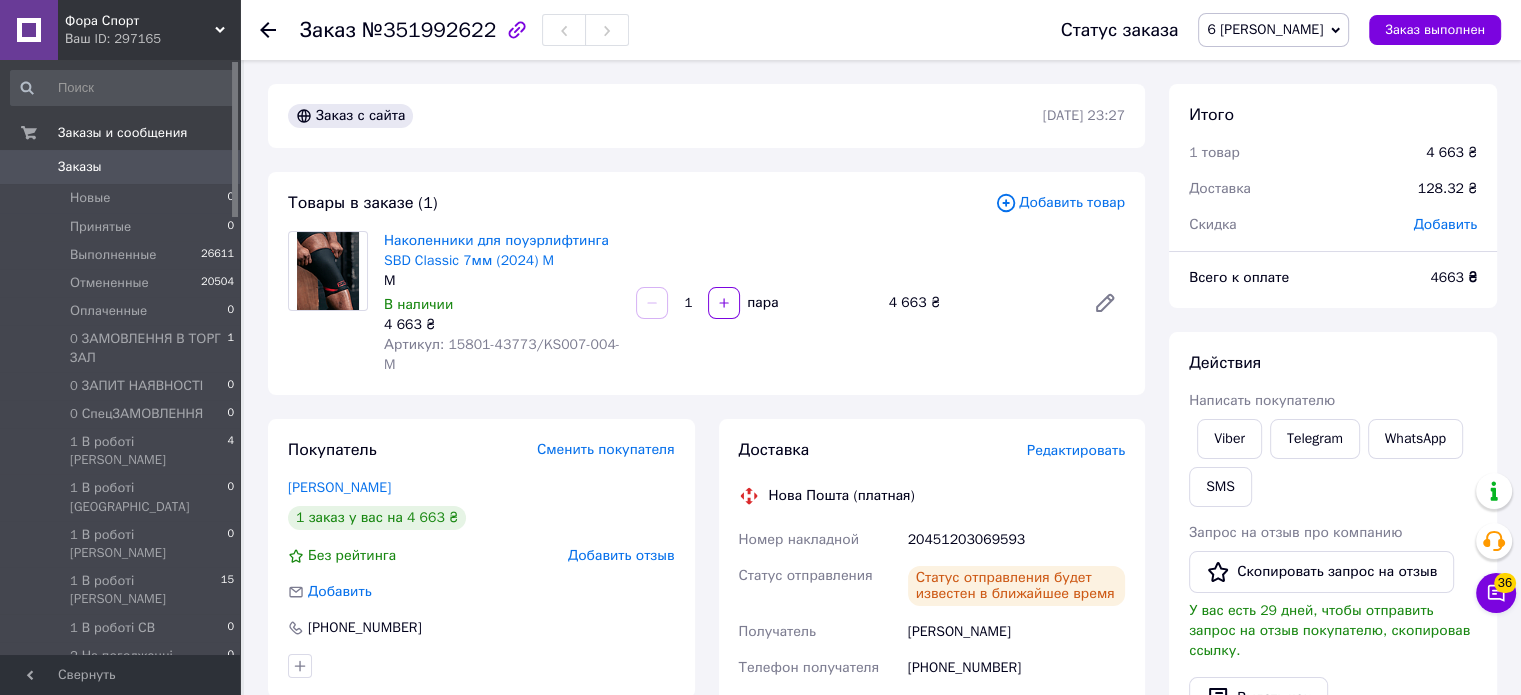 click 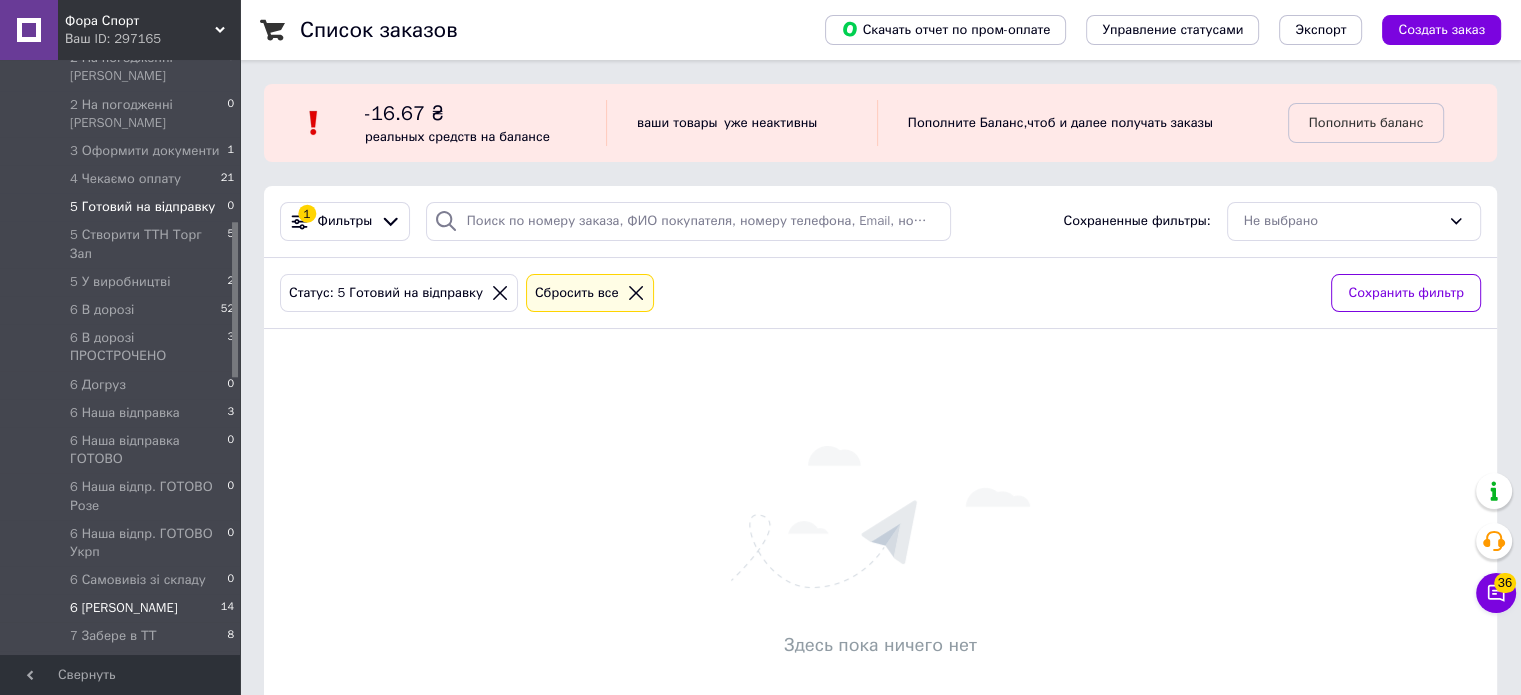 scroll, scrollTop: 600, scrollLeft: 0, axis: vertical 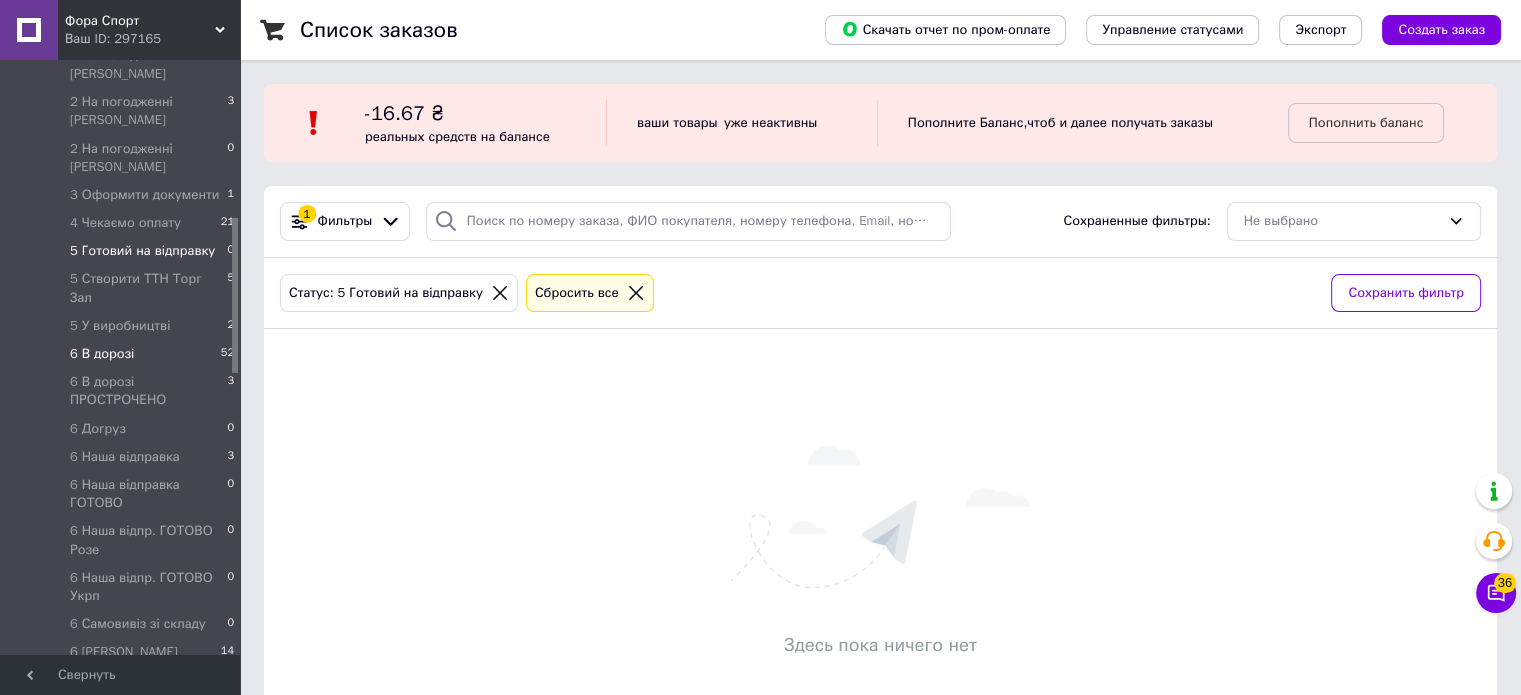 click on "6 В дорозі 52" at bounding box center (123, 354) 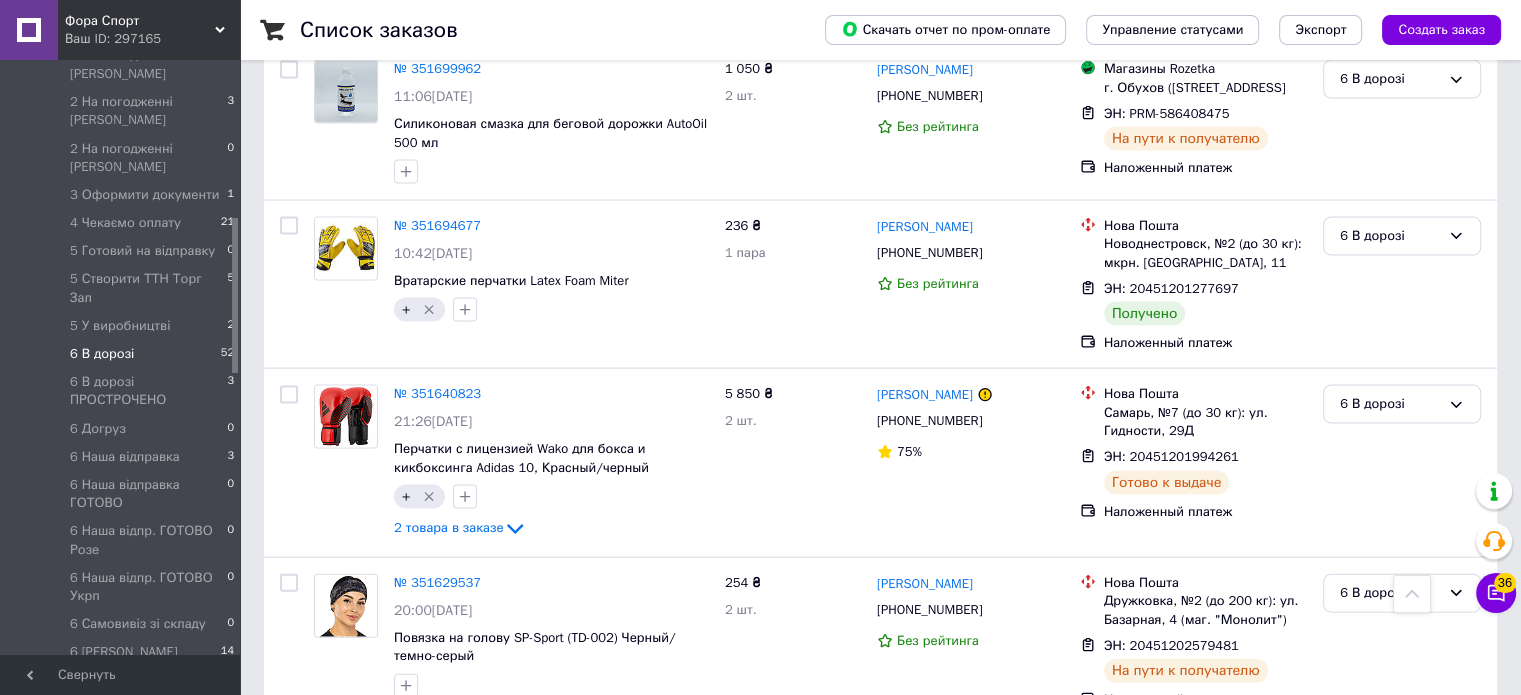 scroll, scrollTop: 3900, scrollLeft: 0, axis: vertical 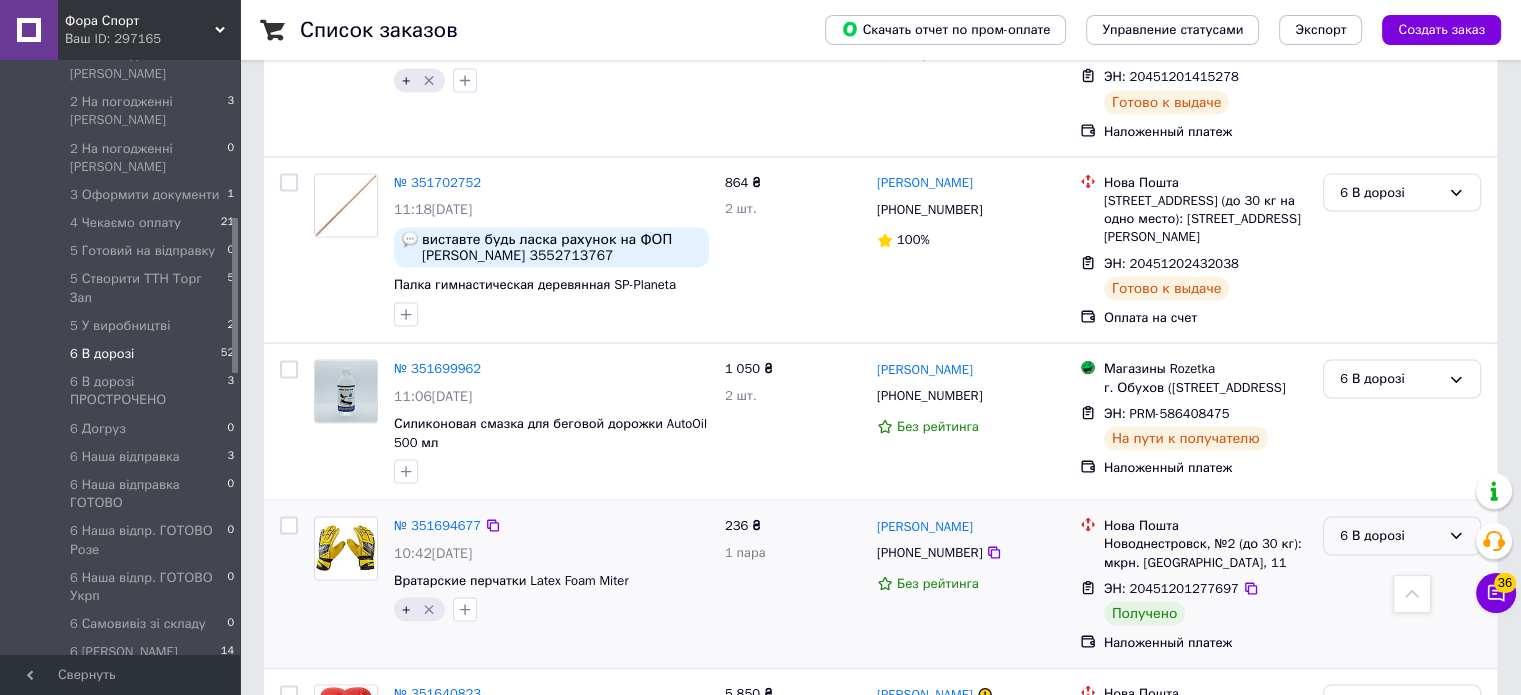 click on "6 В дорозі" at bounding box center [1402, 536] 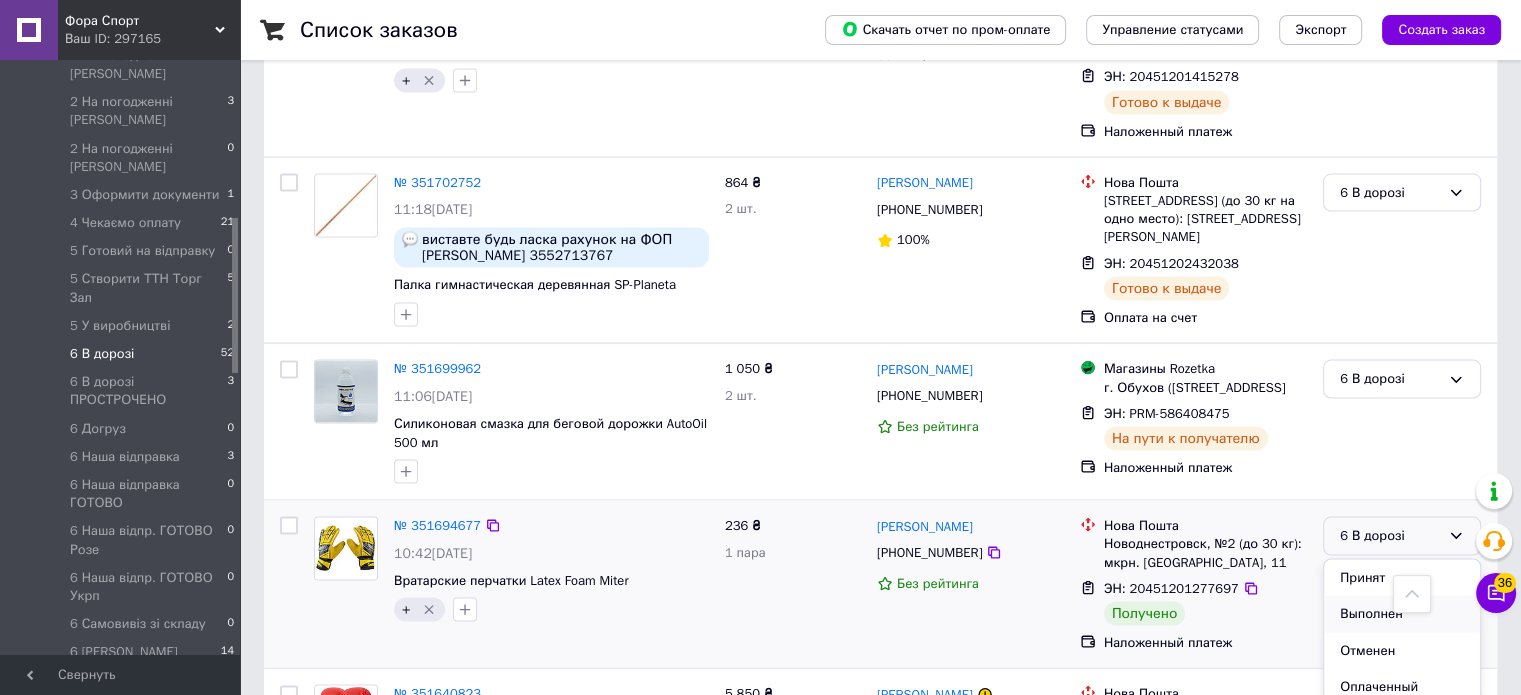 click on "Выполнен" at bounding box center (1402, 614) 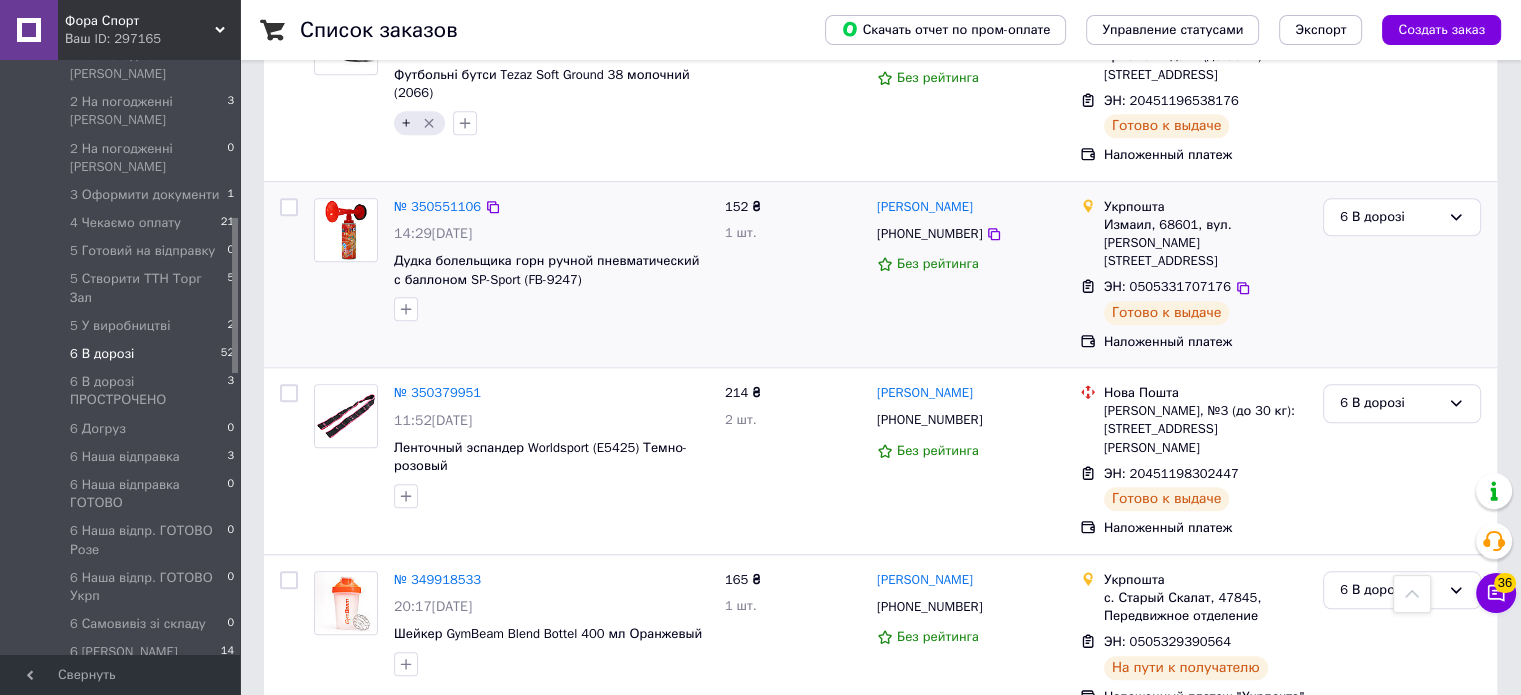 scroll, scrollTop: 9171, scrollLeft: 0, axis: vertical 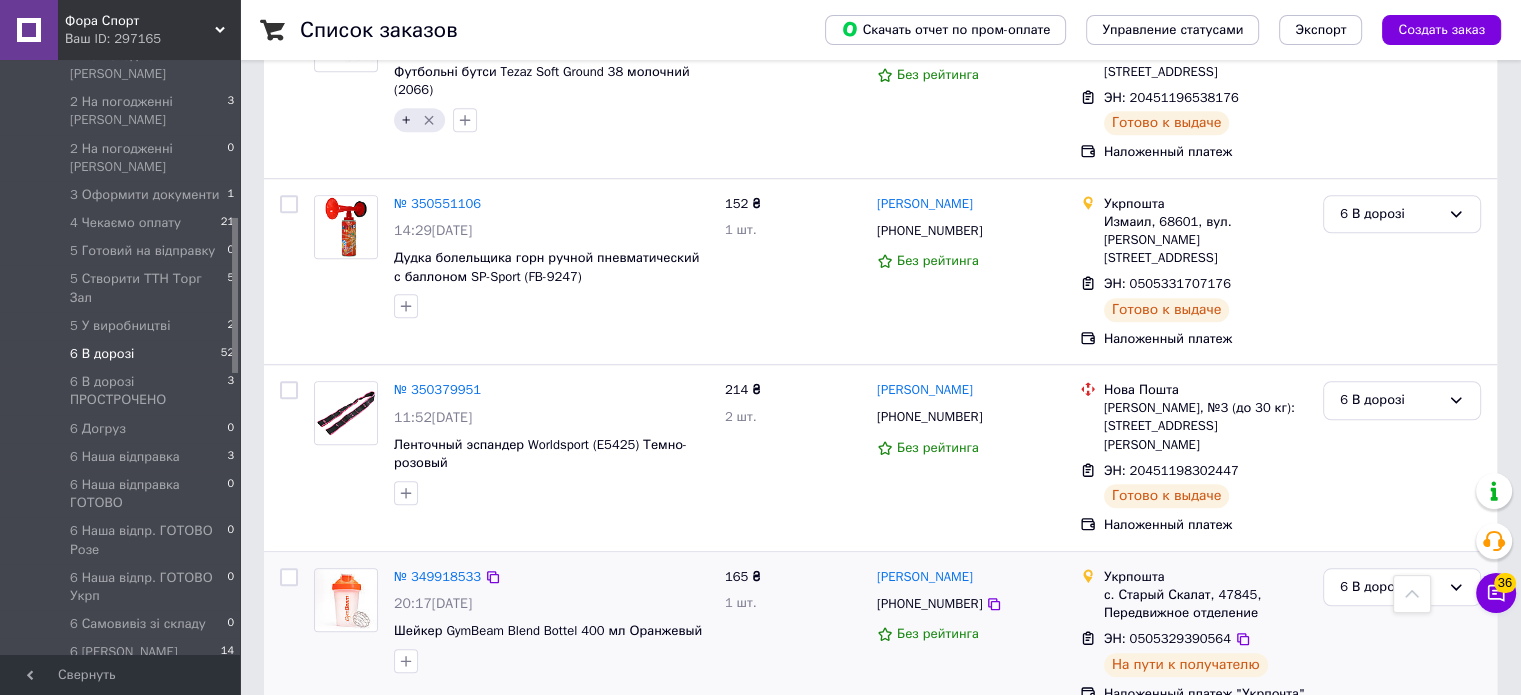 click on "№ 349918533 20:17, 25.06.2025 Шейкер GymBeam Blend Bottel 400 мл Оранжевый" at bounding box center [511, 635] 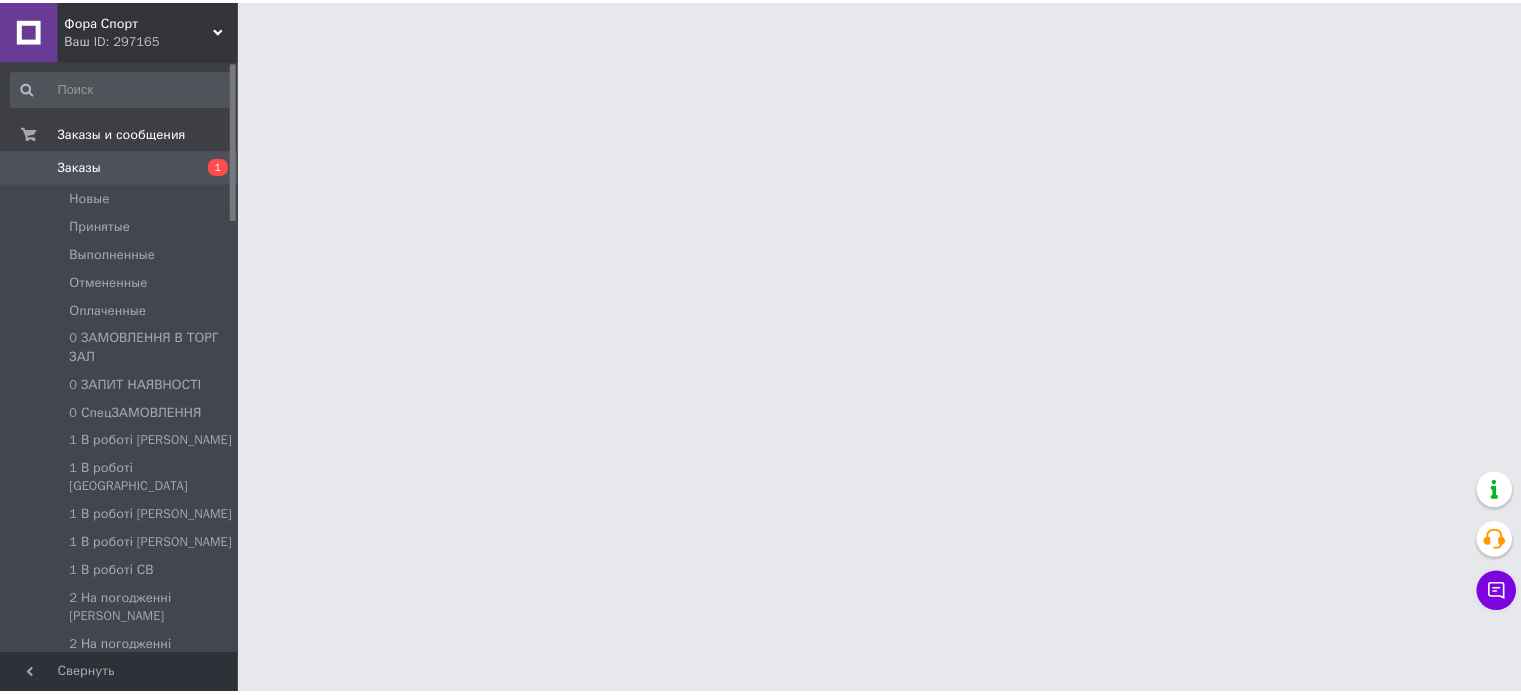 scroll, scrollTop: 0, scrollLeft: 0, axis: both 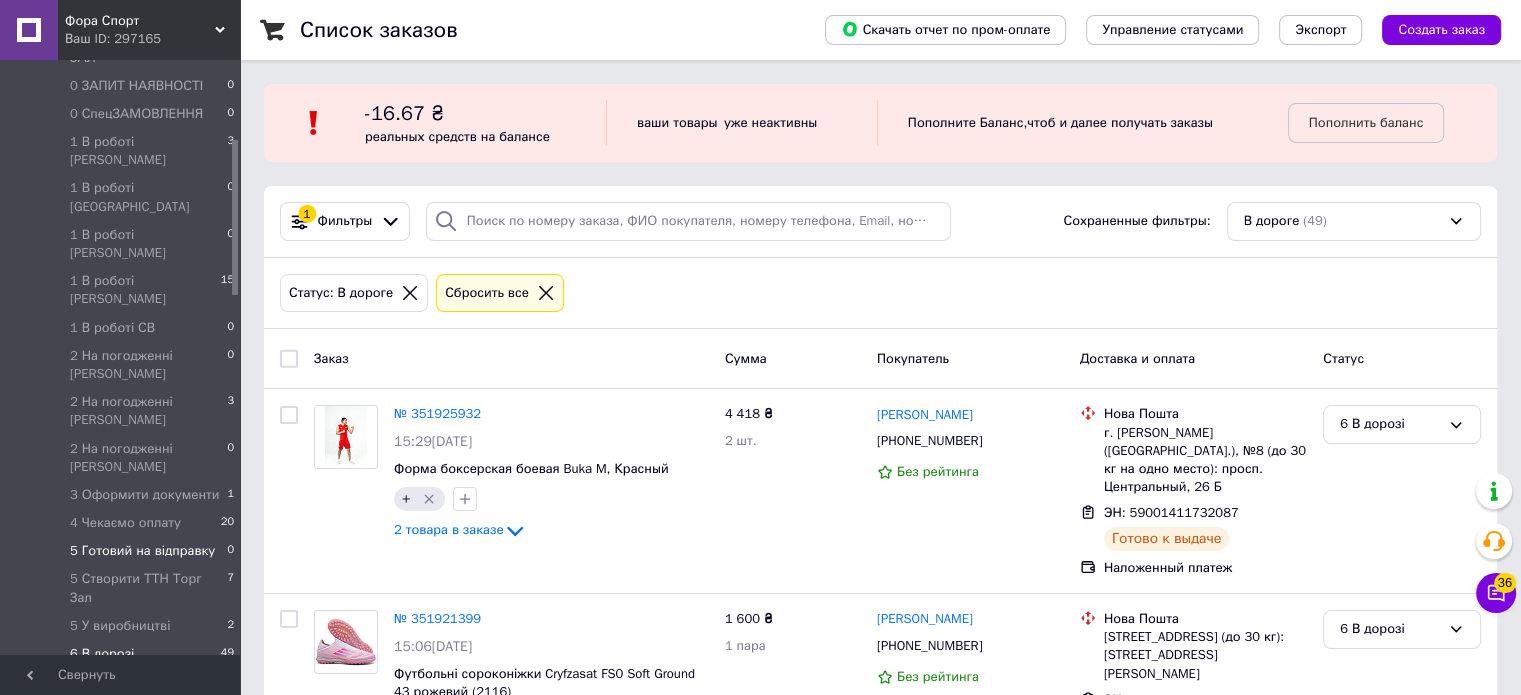 click on "5 Готовий на відправку" at bounding box center (142, 551) 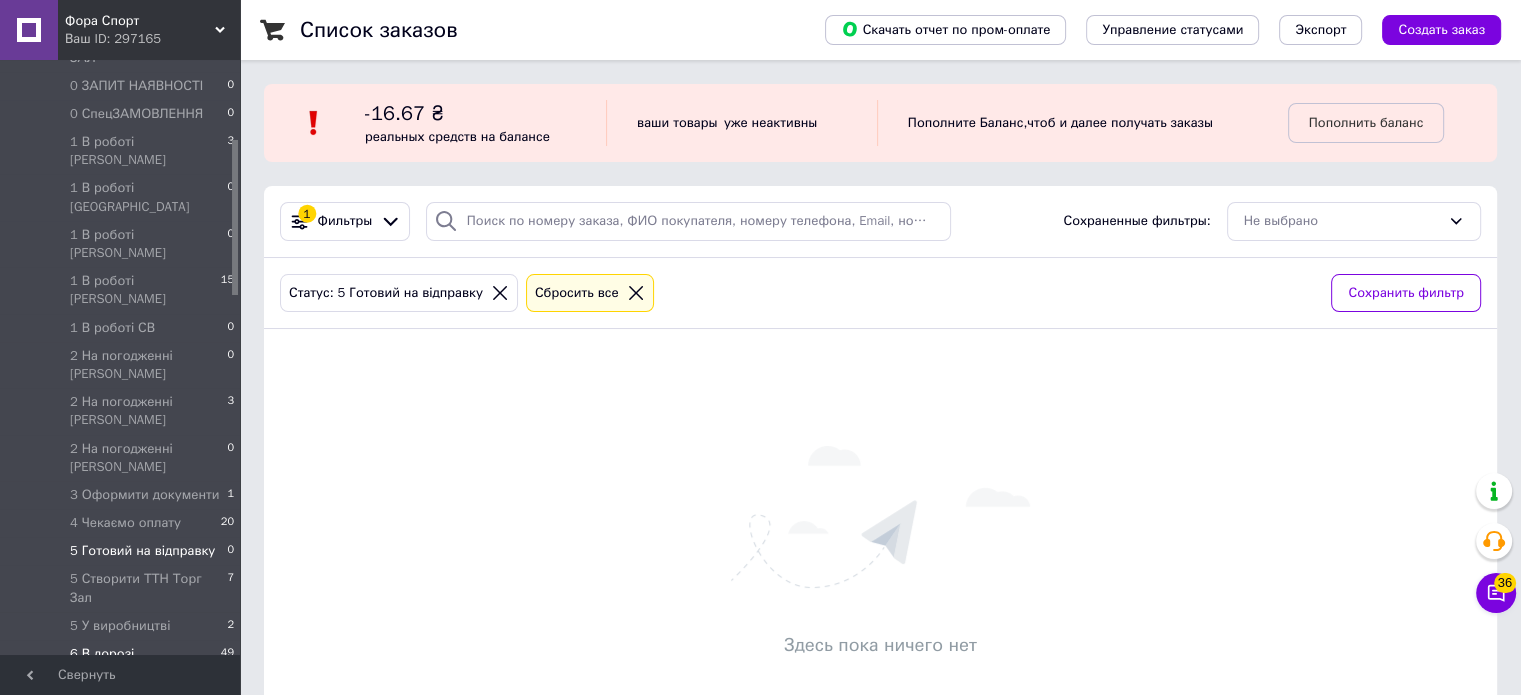 click on "6 В дорозі 49" at bounding box center [123, 654] 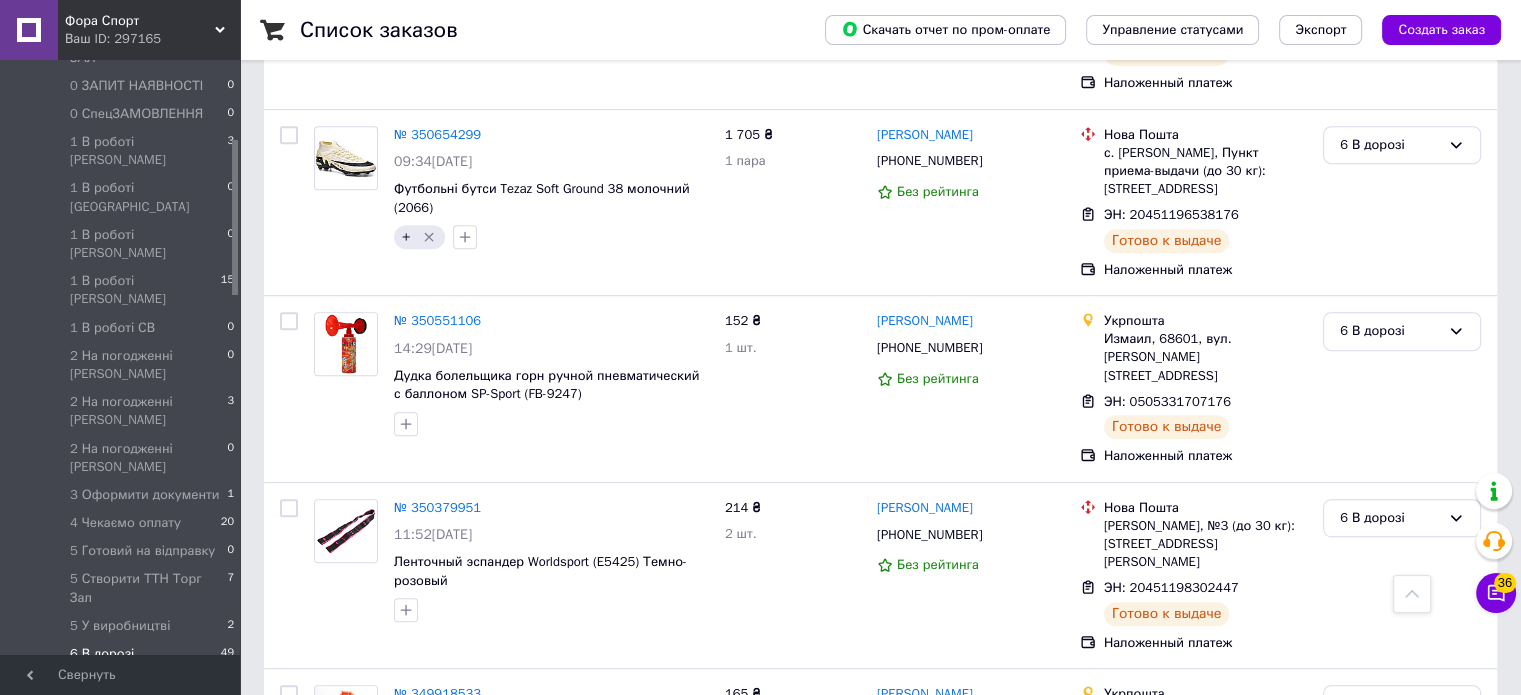scroll, scrollTop: 8667, scrollLeft: 0, axis: vertical 